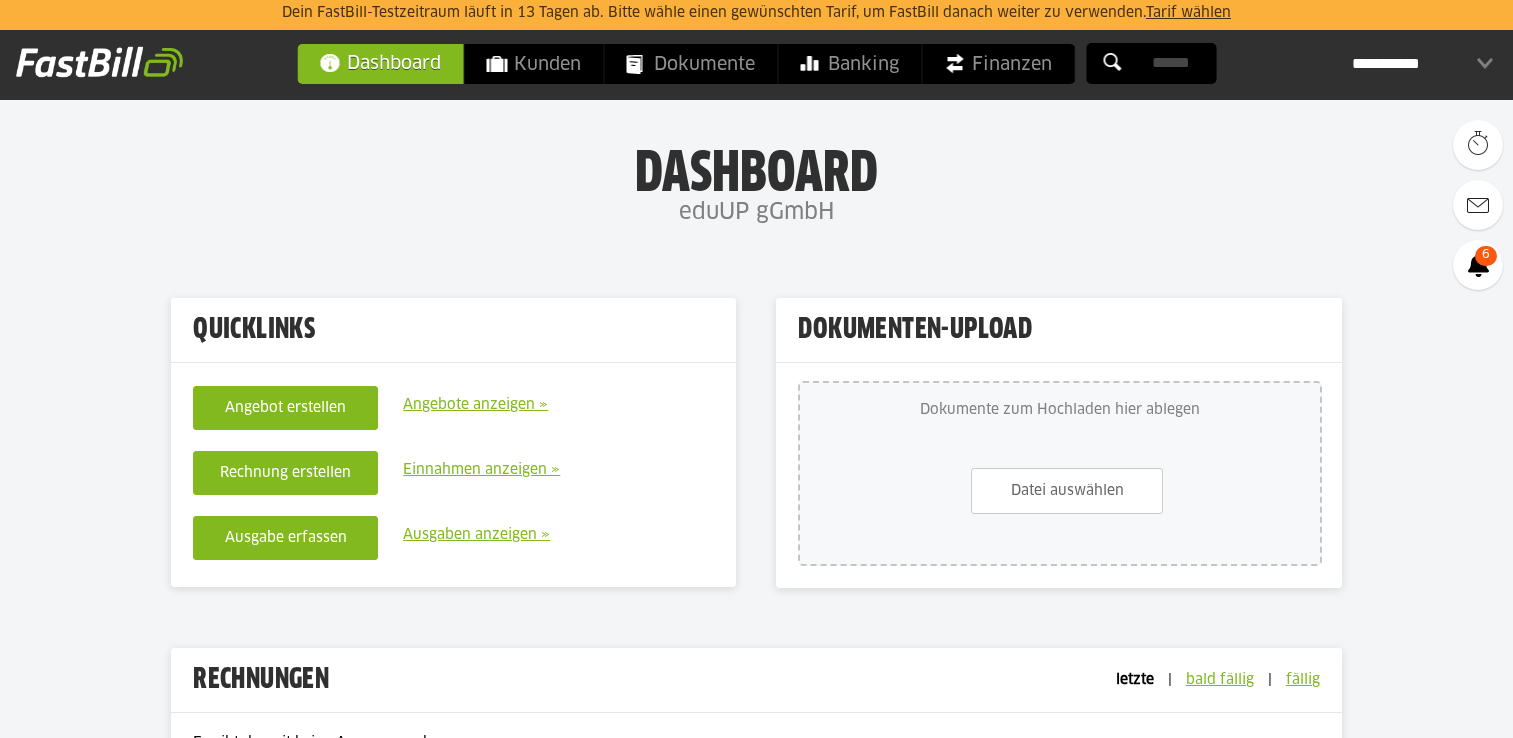 scroll, scrollTop: 0, scrollLeft: 0, axis: both 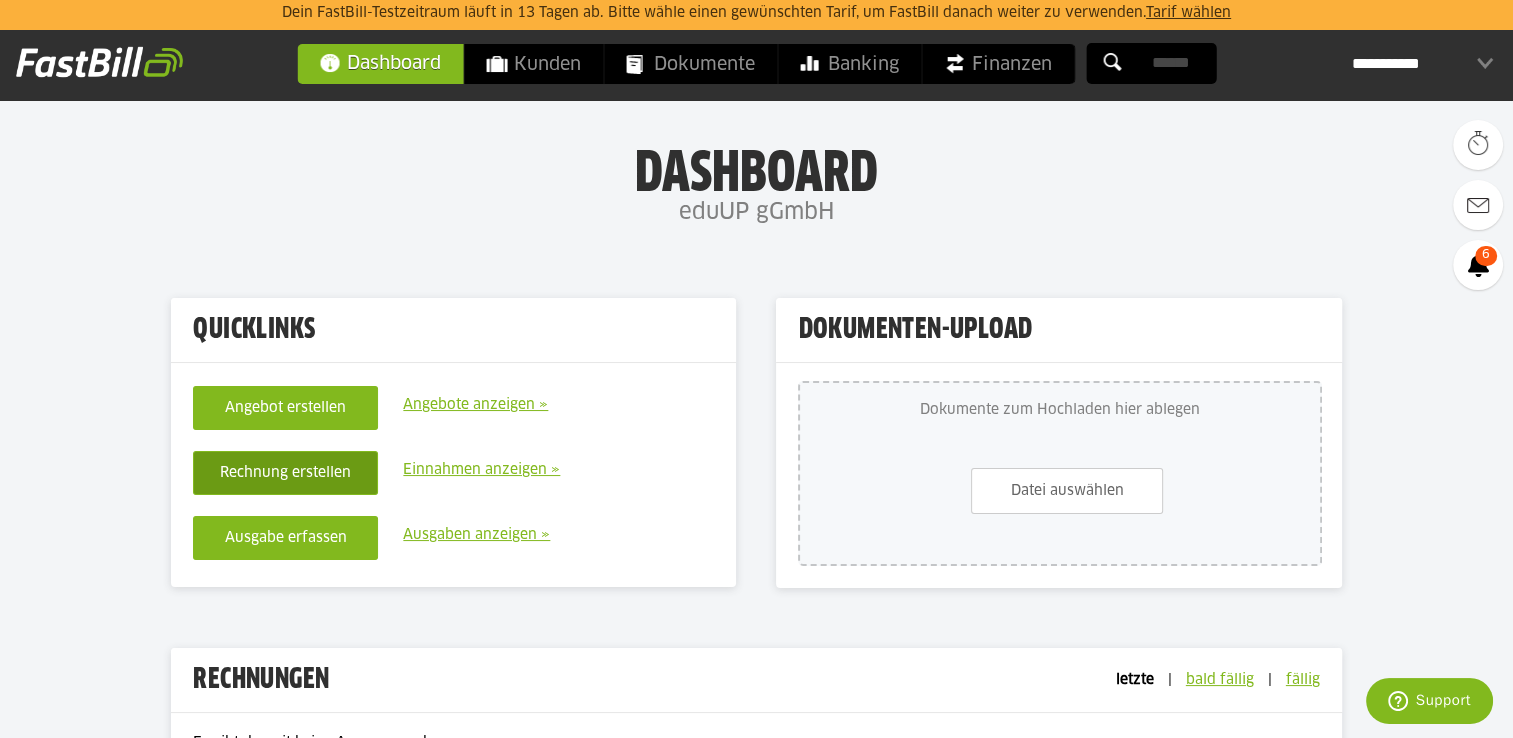 click on "Rechnung erstellen" at bounding box center [285, 473] 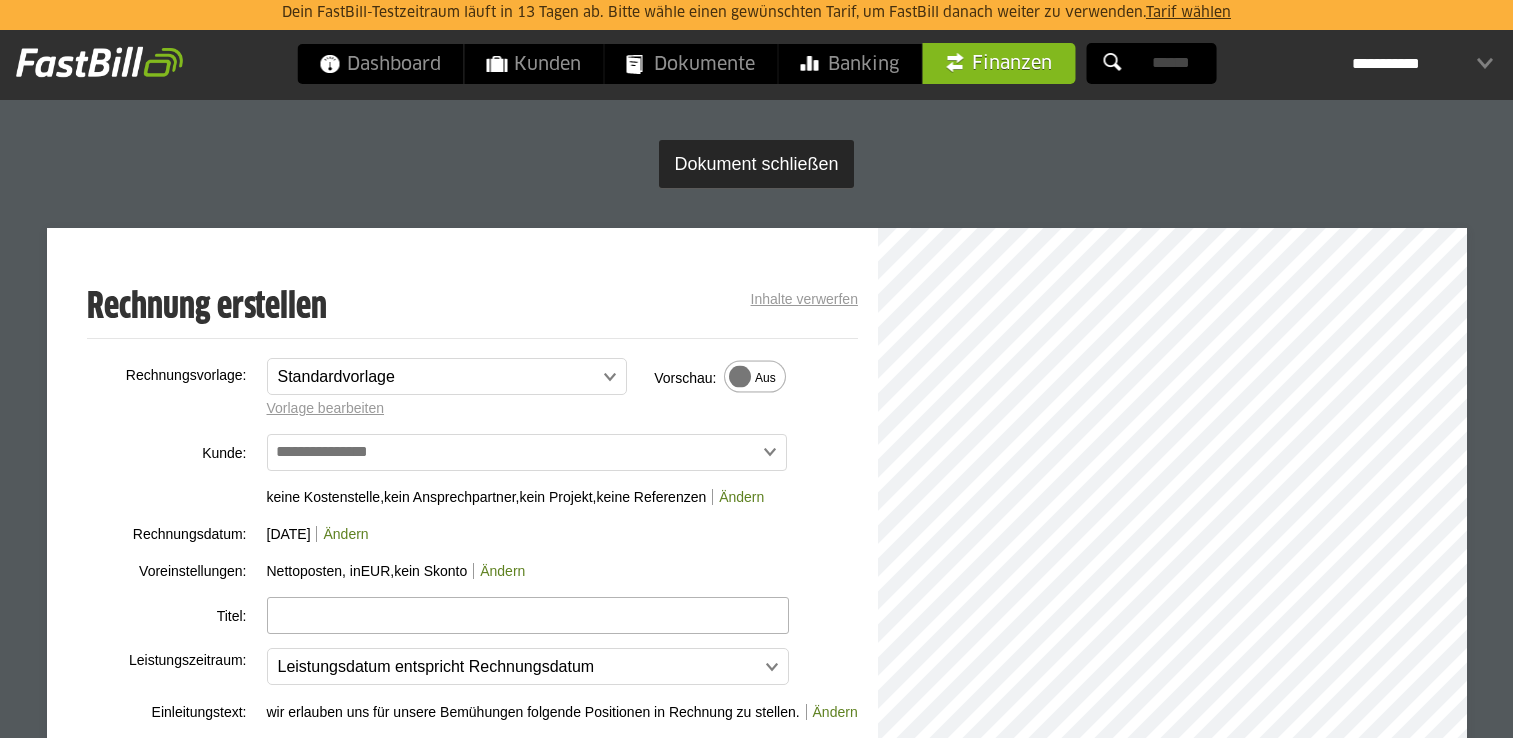 scroll, scrollTop: 100, scrollLeft: 0, axis: vertical 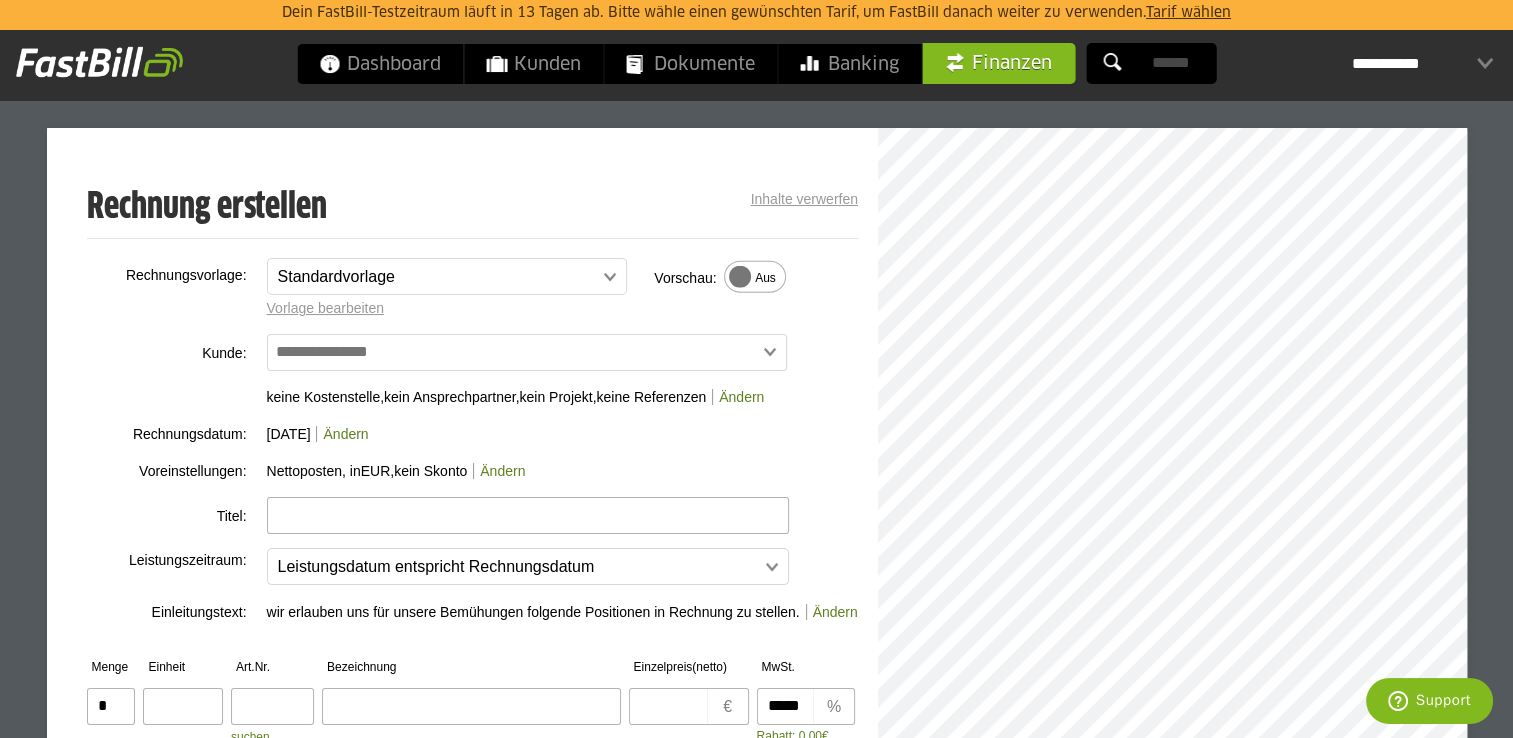 click at bounding box center [527, 352] 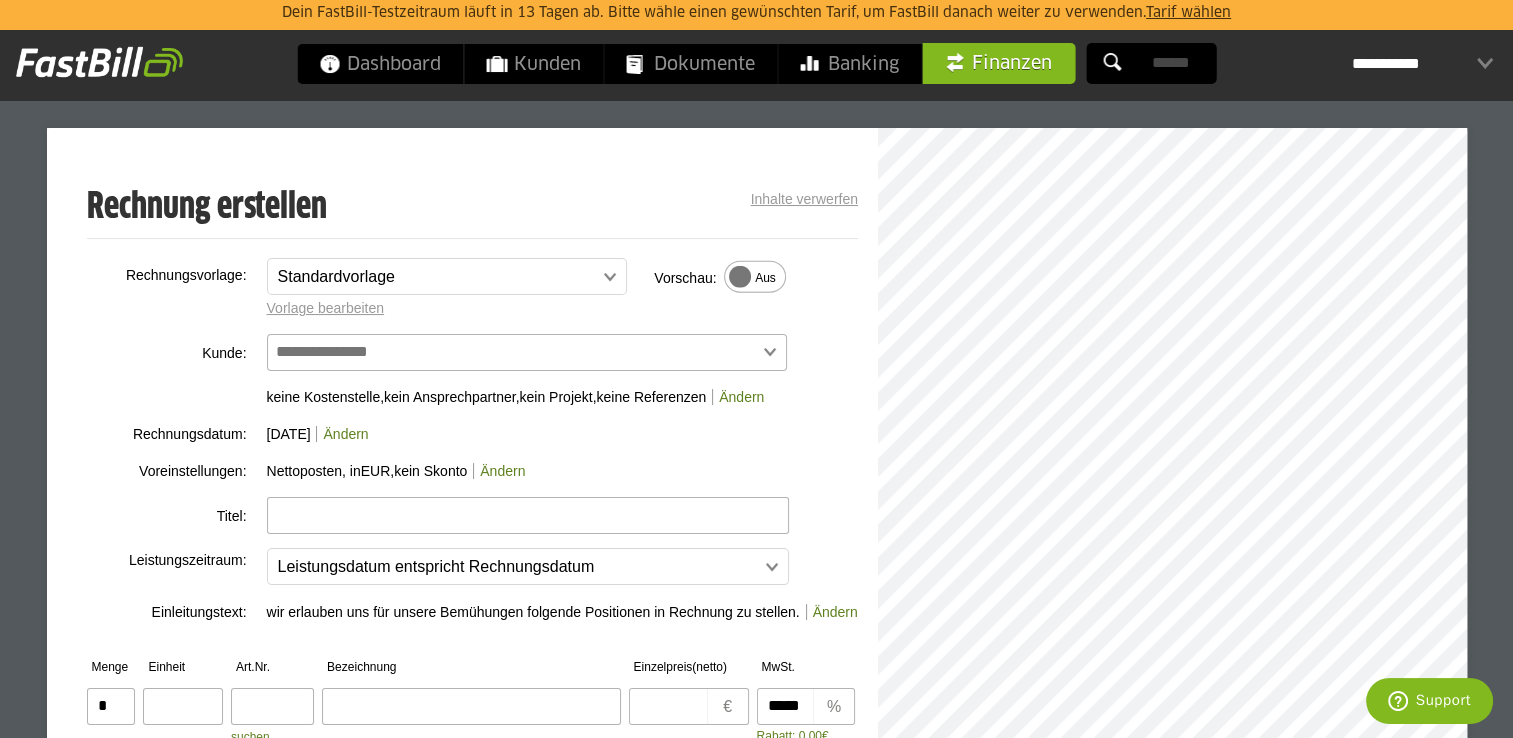 click at bounding box center [527, 352] 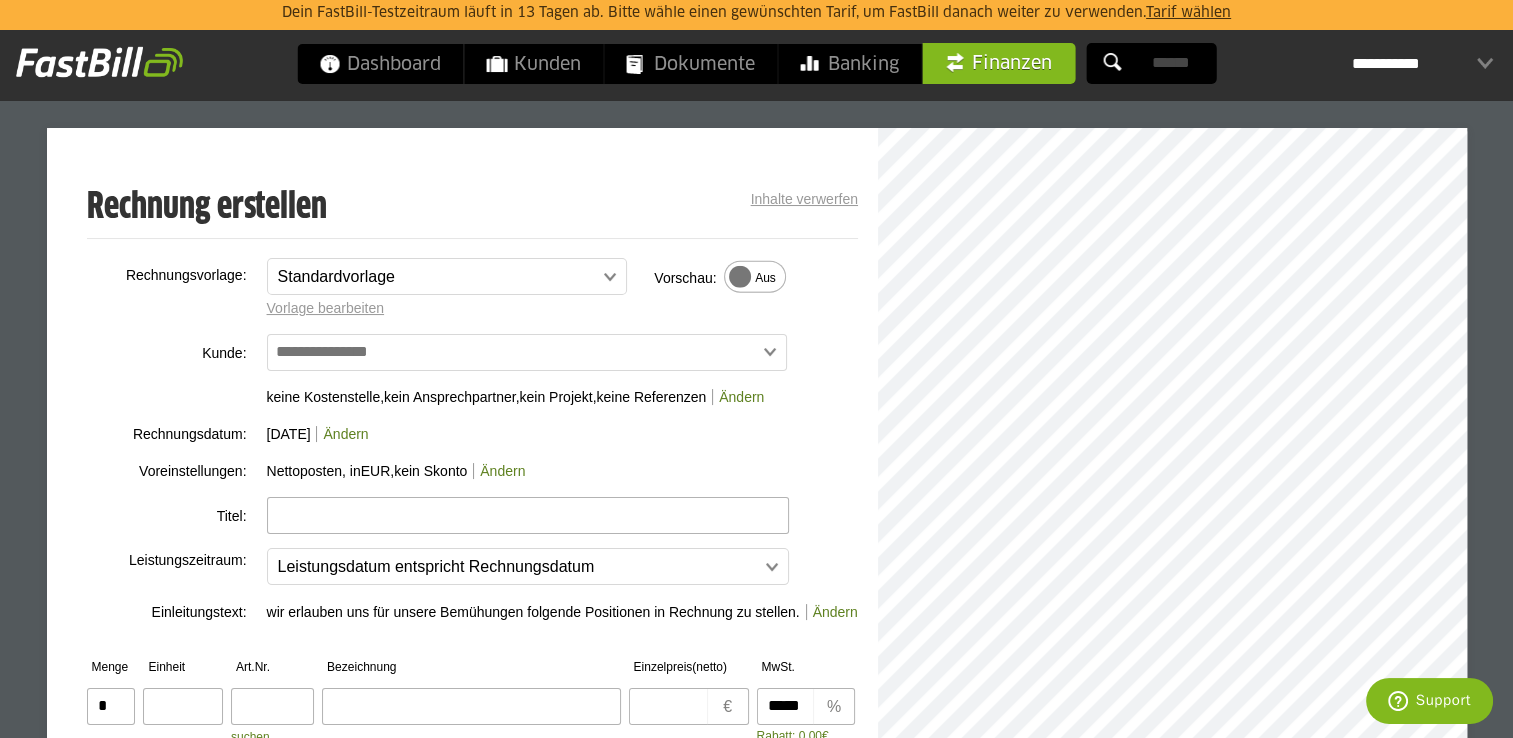 click at bounding box center [157, 281] 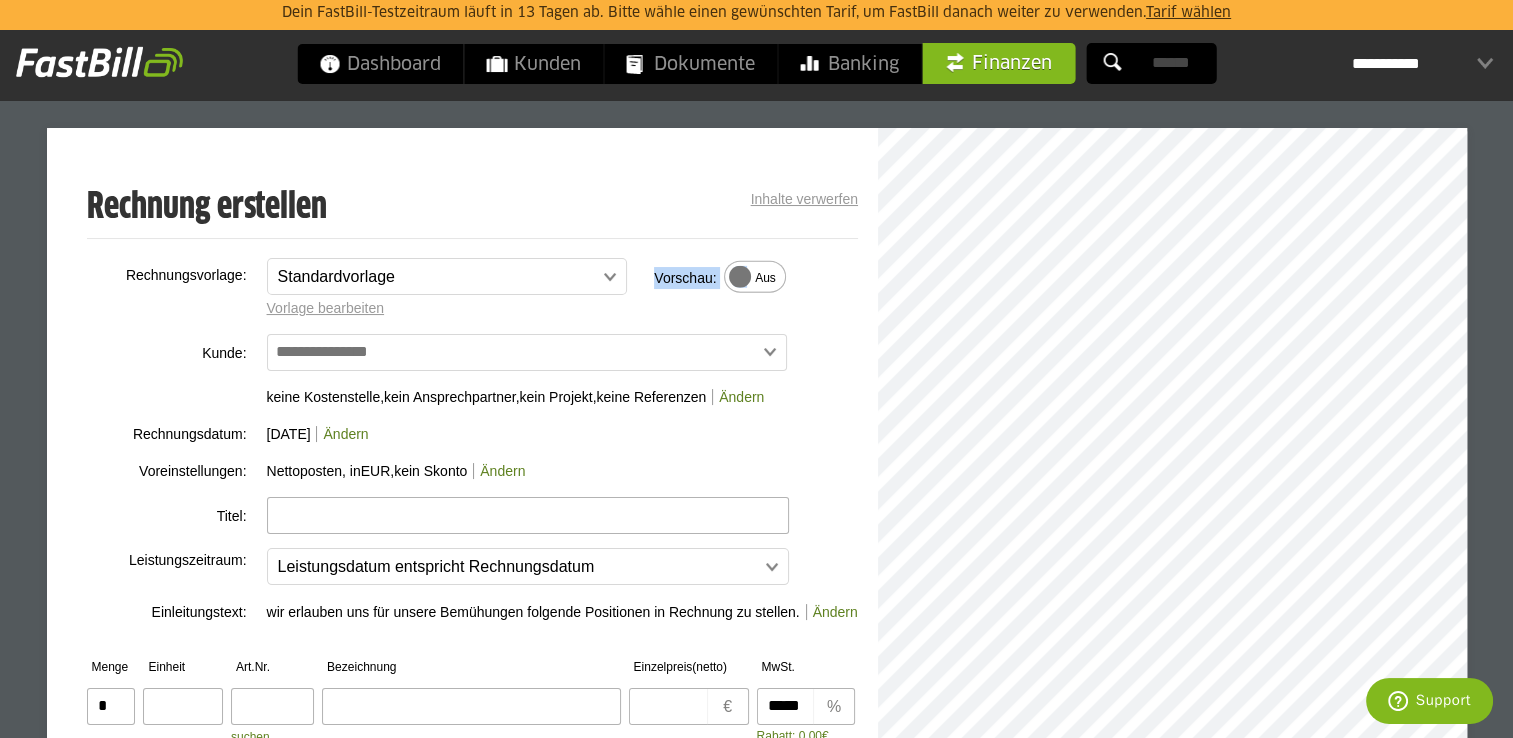 click on "Vorschau:
An
Aus" at bounding box center (720, 278) 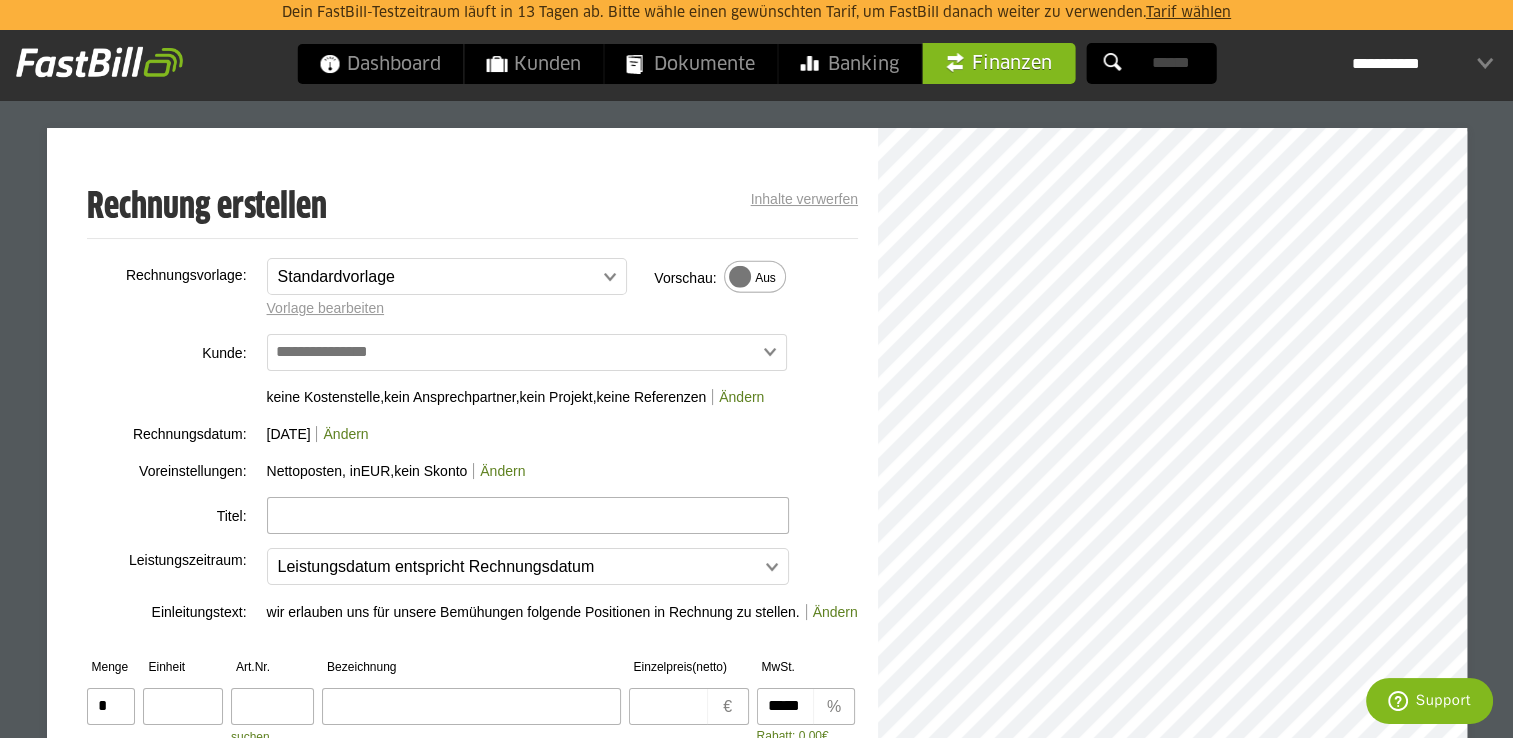 drag, startPoint x: 783, startPoint y: 272, endPoint x: 755, endPoint y: 310, distance: 47.201694 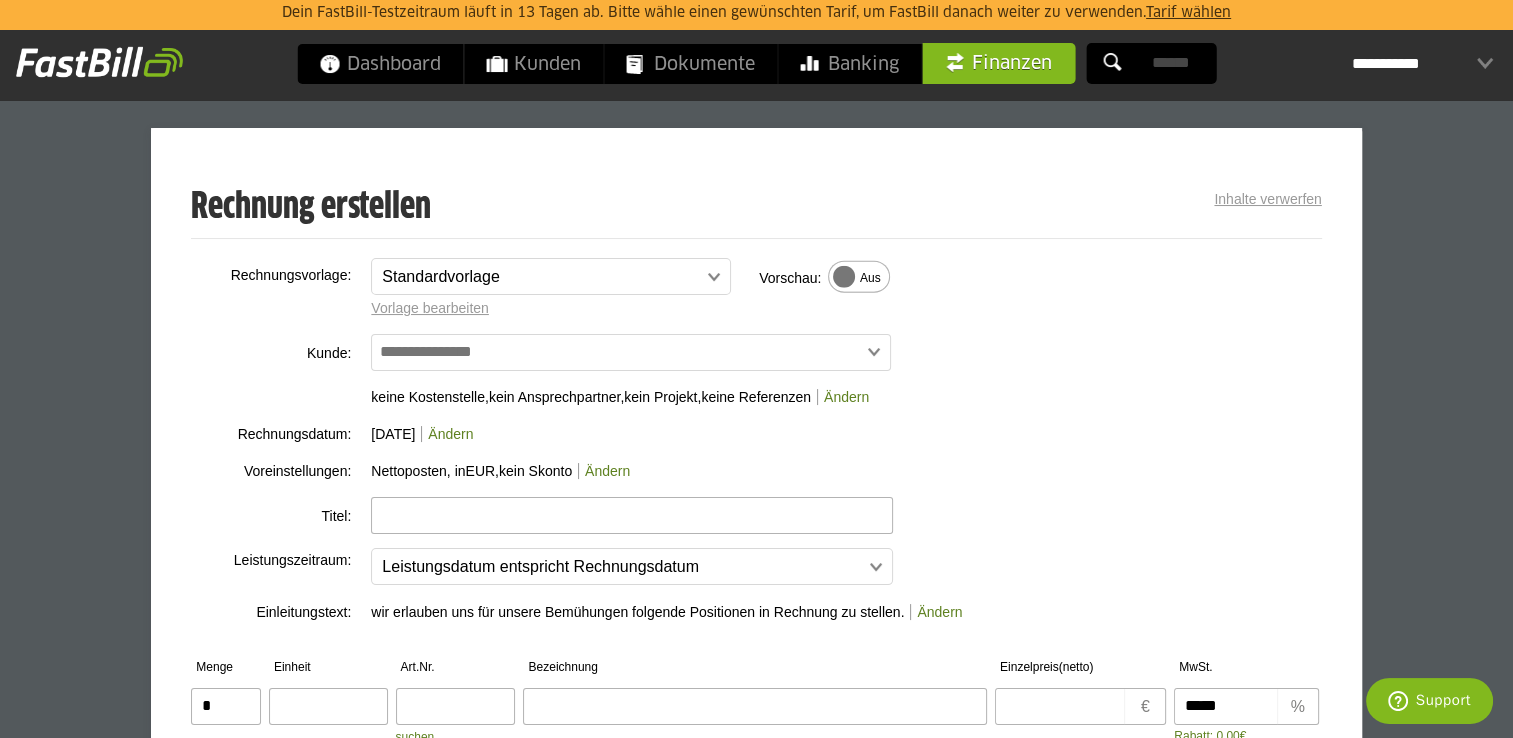 click on "An
Aus" at bounding box center [859, 277] 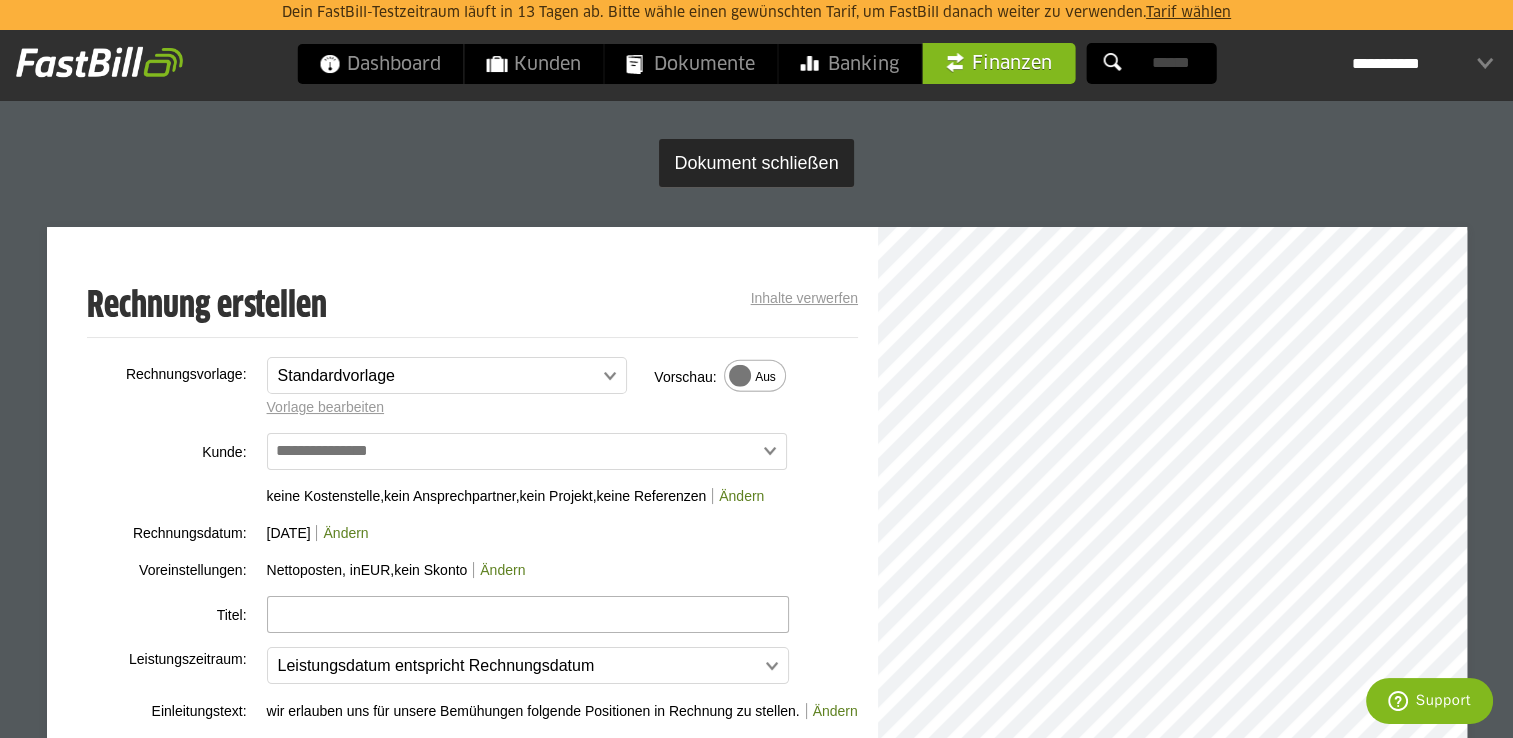 scroll, scrollTop: 0, scrollLeft: 0, axis: both 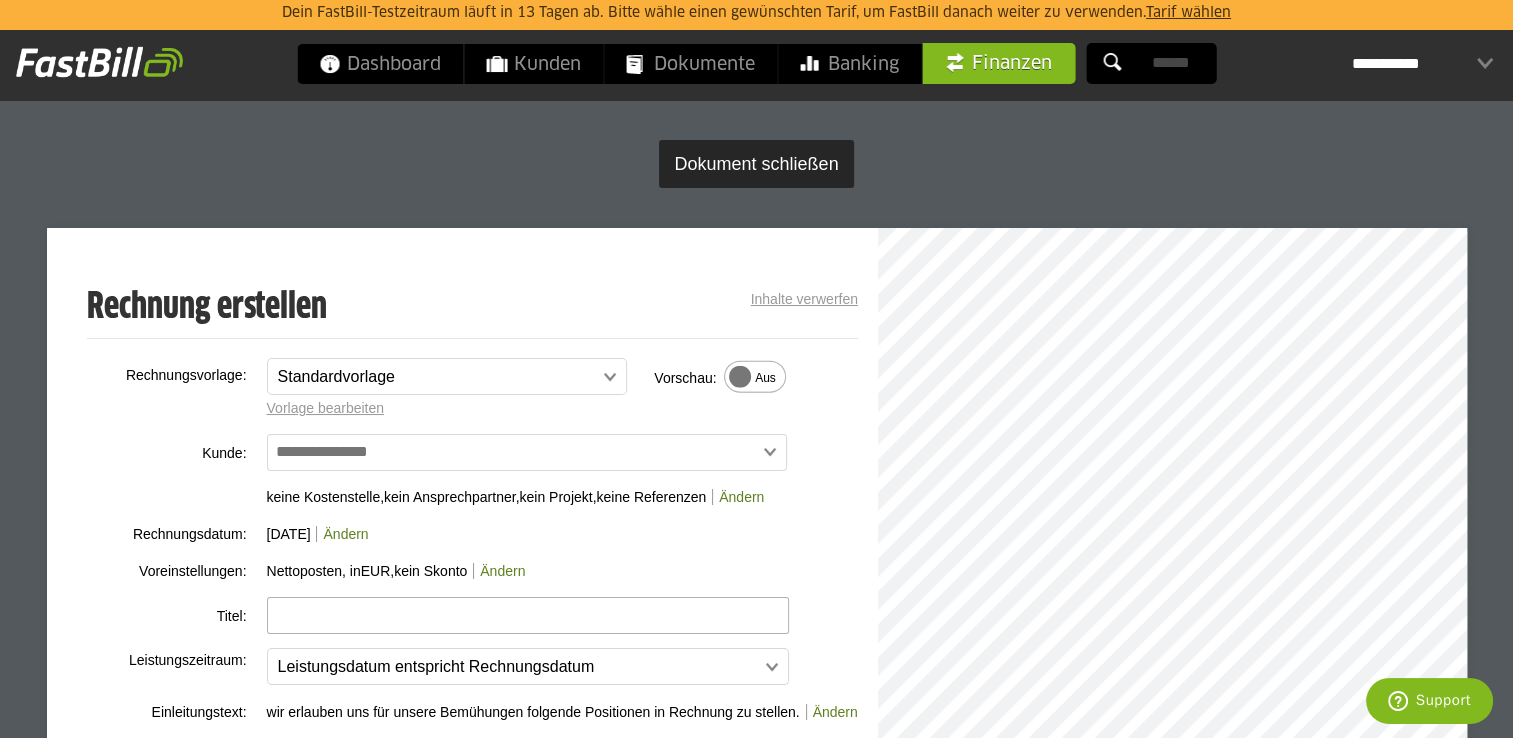 click on "Vorlage bearbeiten" at bounding box center [326, 408] 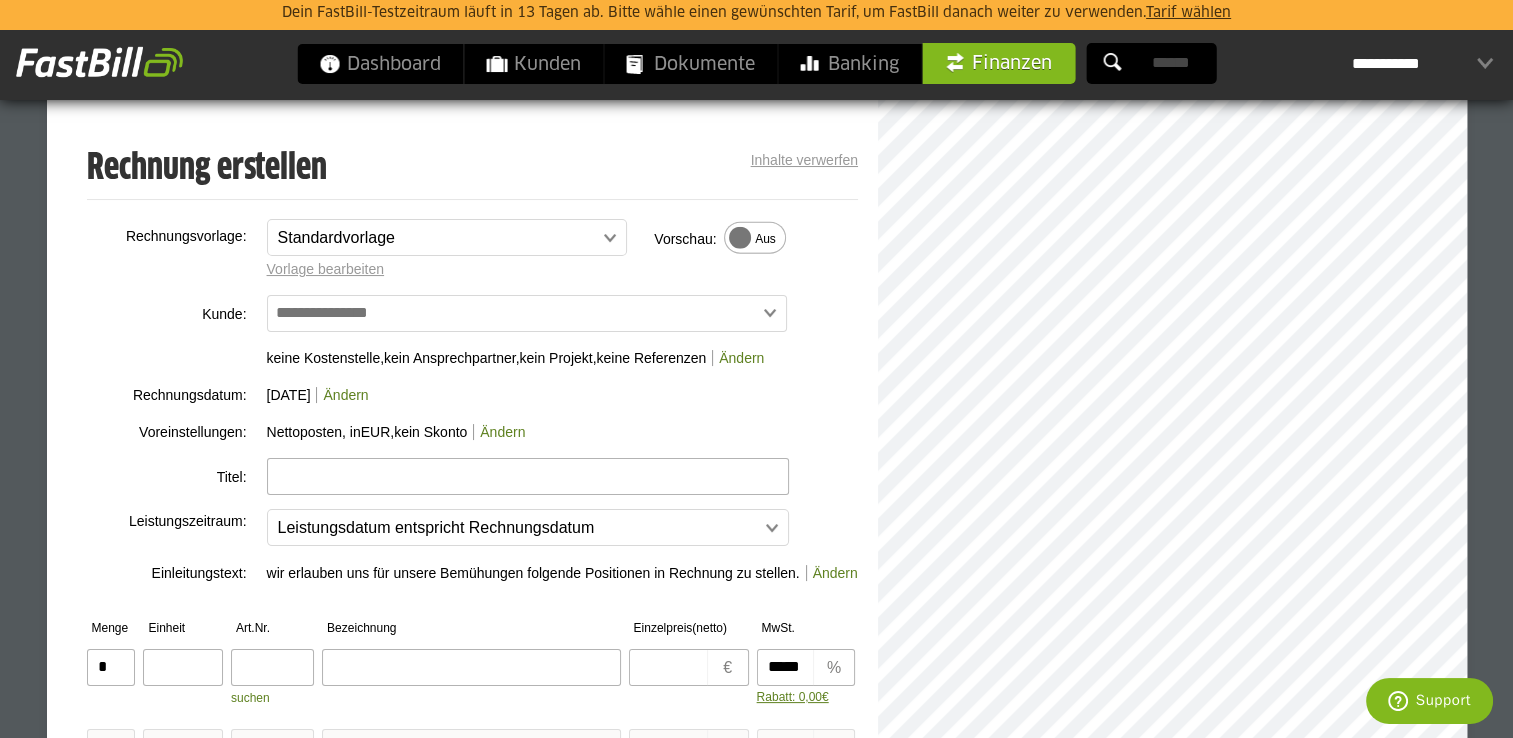 scroll, scrollTop: 0, scrollLeft: 0, axis: both 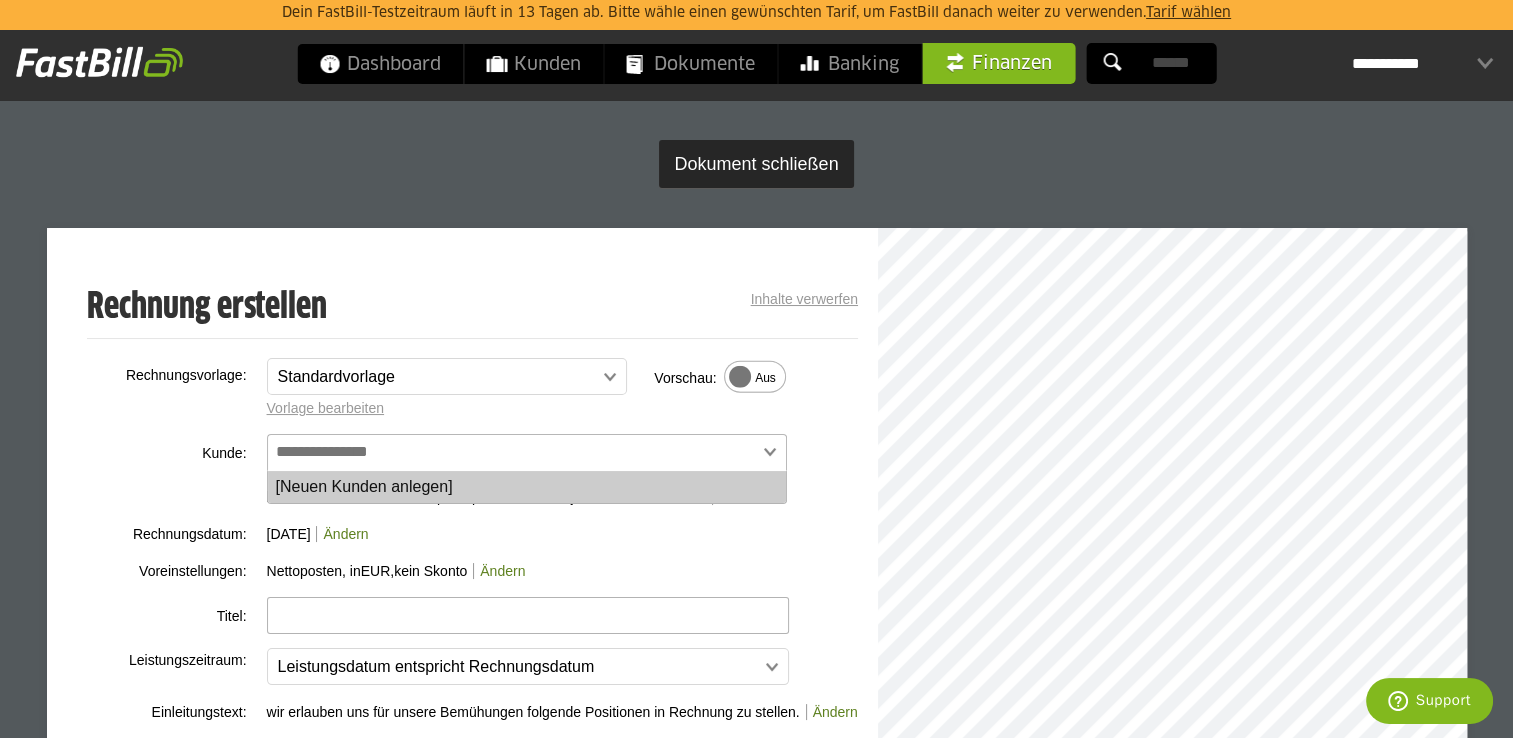 click at bounding box center (328, 451) 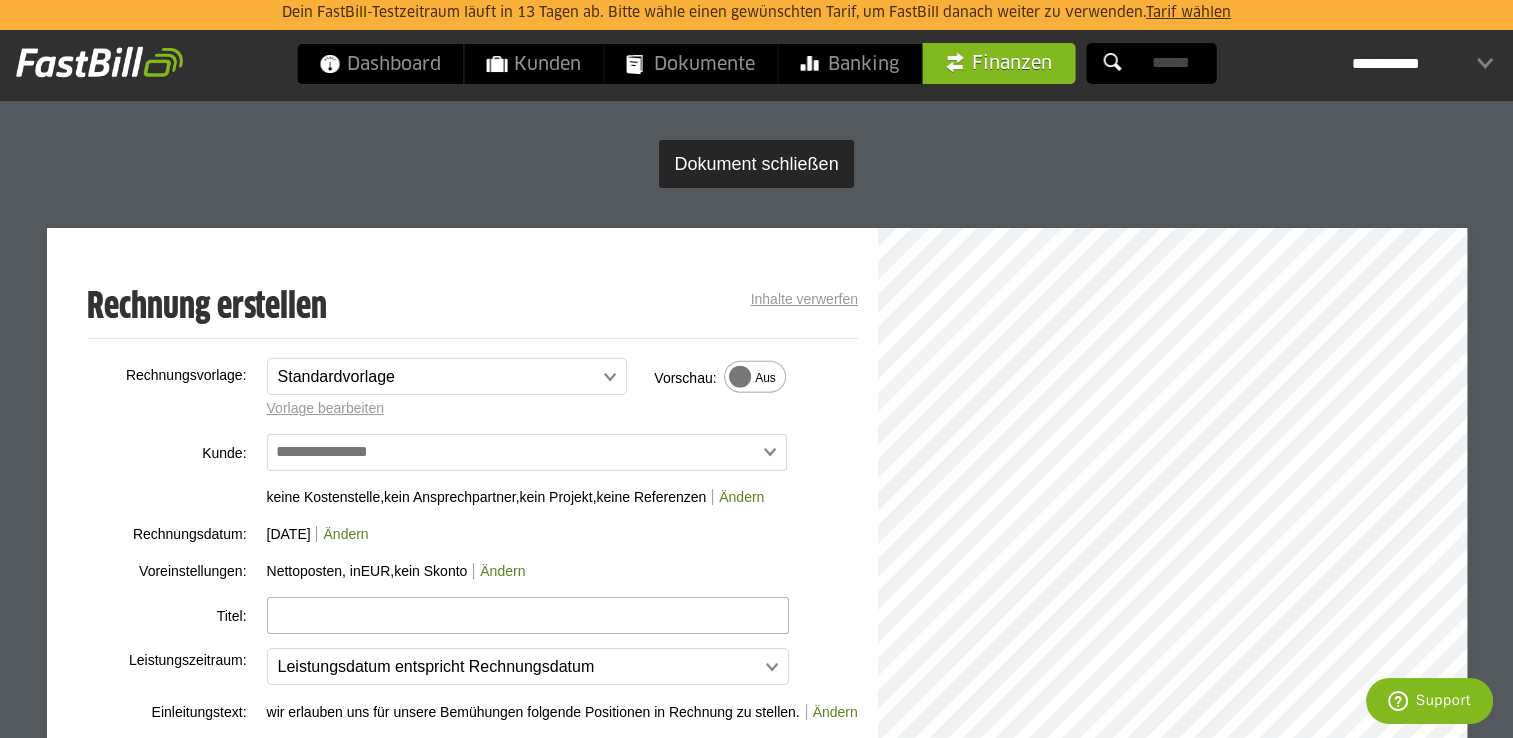 click at bounding box center (157, 381) 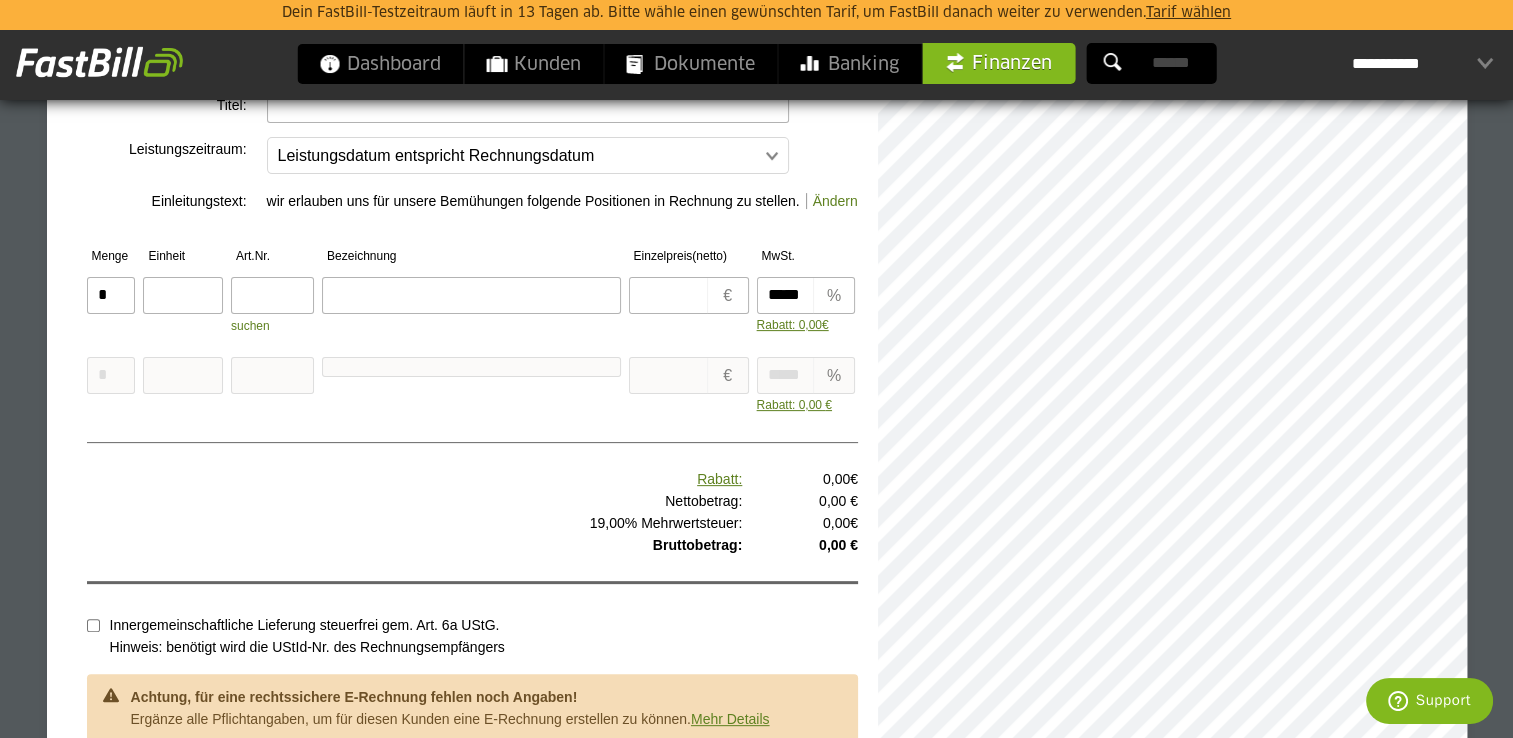 scroll, scrollTop: 300, scrollLeft: 0, axis: vertical 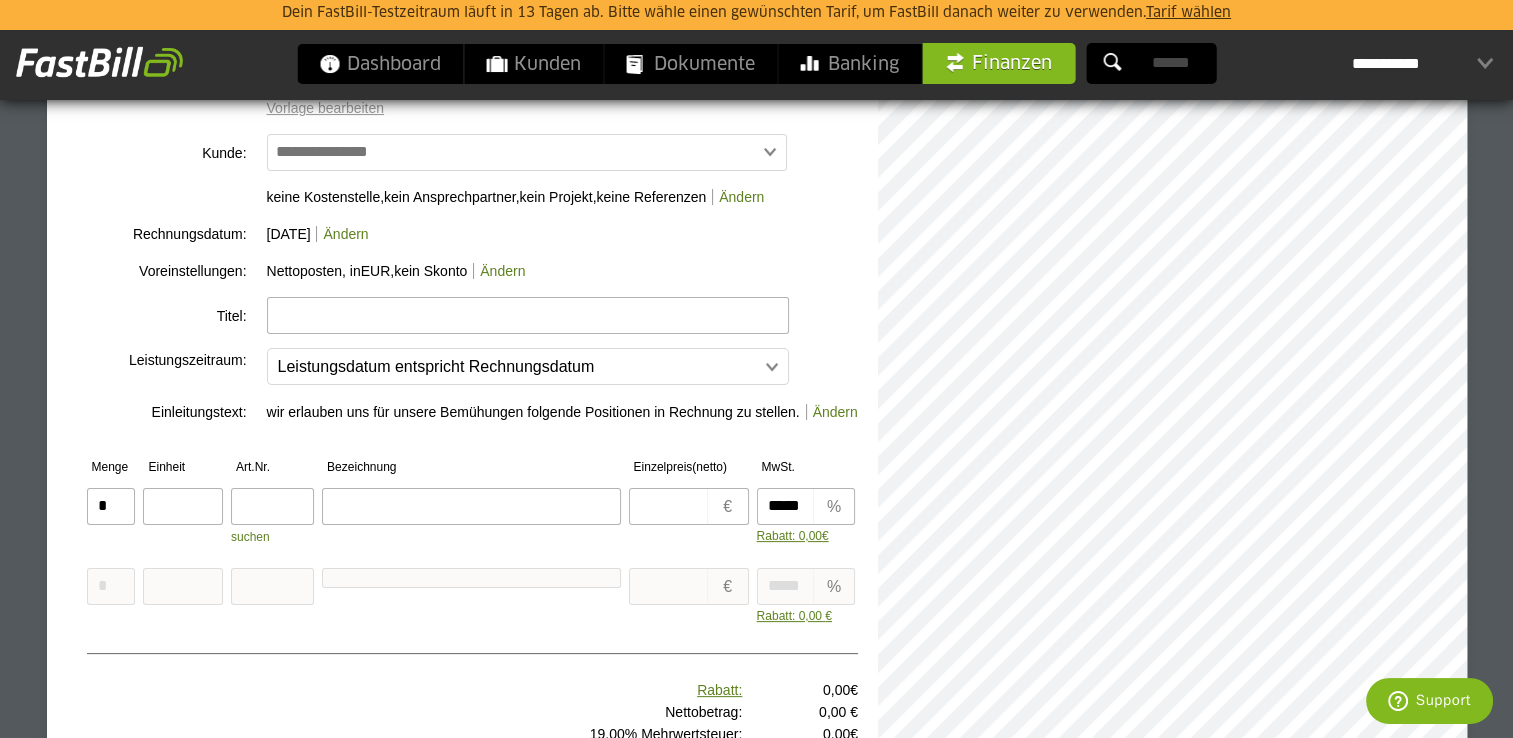 click on "Finanzen" at bounding box center [998, 63] 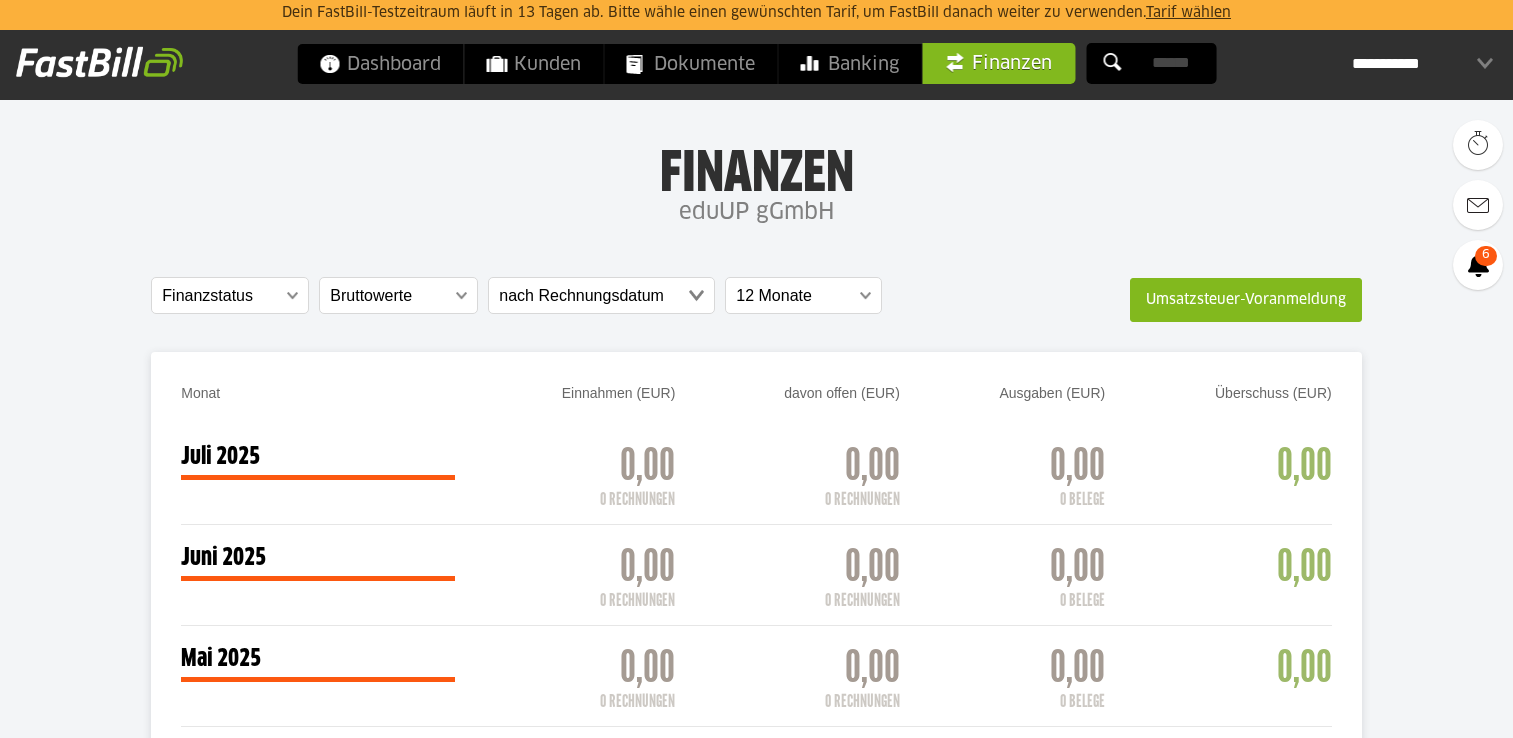 scroll, scrollTop: 0, scrollLeft: 0, axis: both 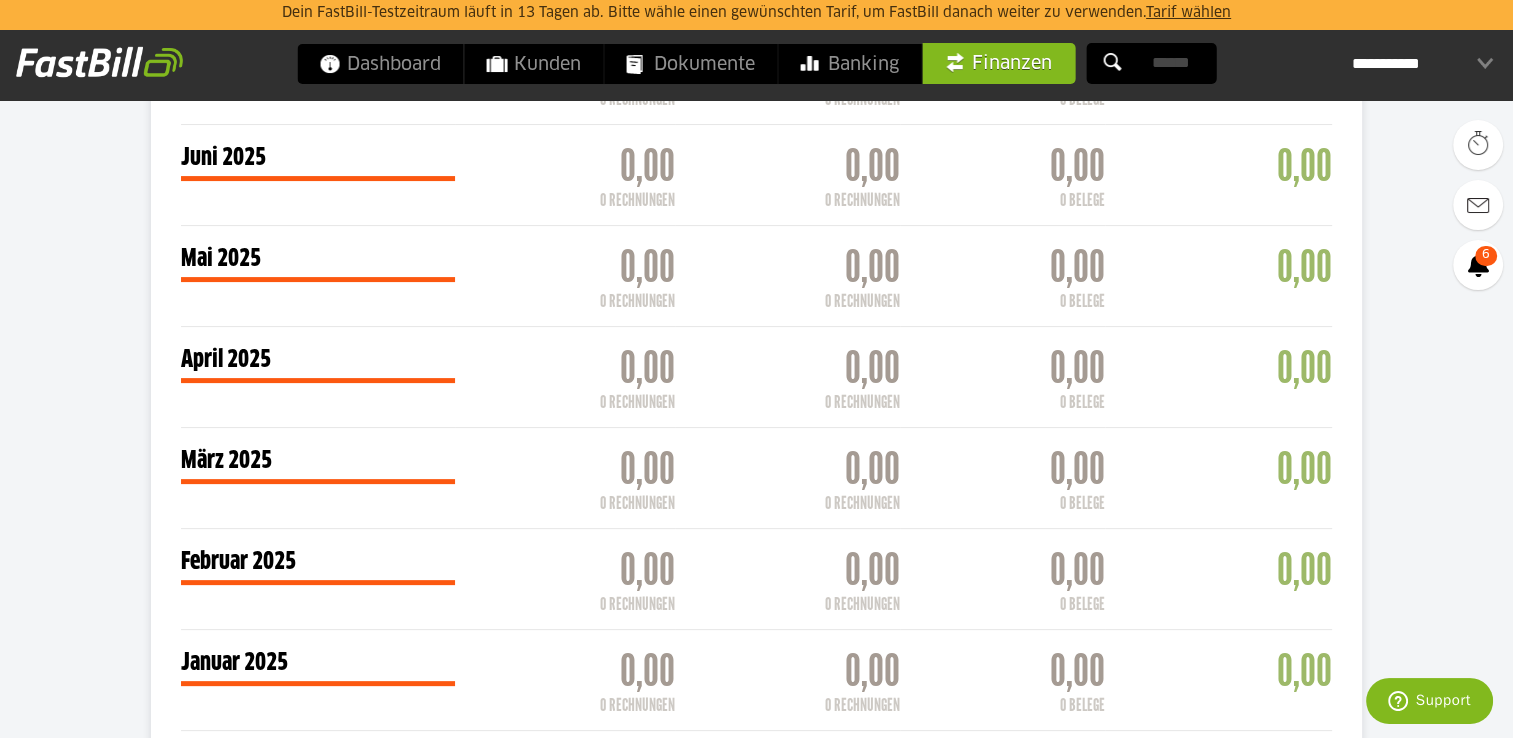 click on "Finanzen" at bounding box center (998, 63) 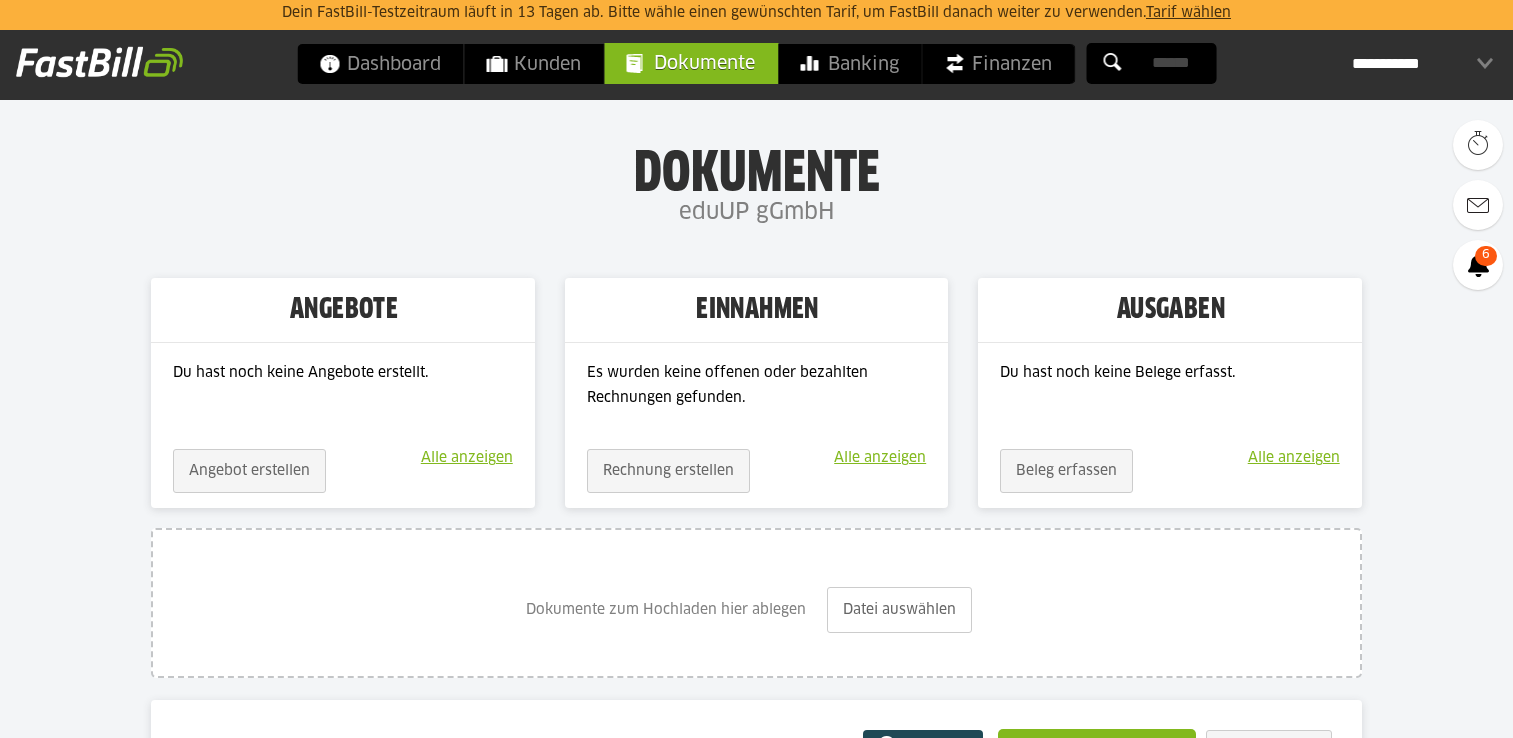 scroll, scrollTop: 600, scrollLeft: 0, axis: vertical 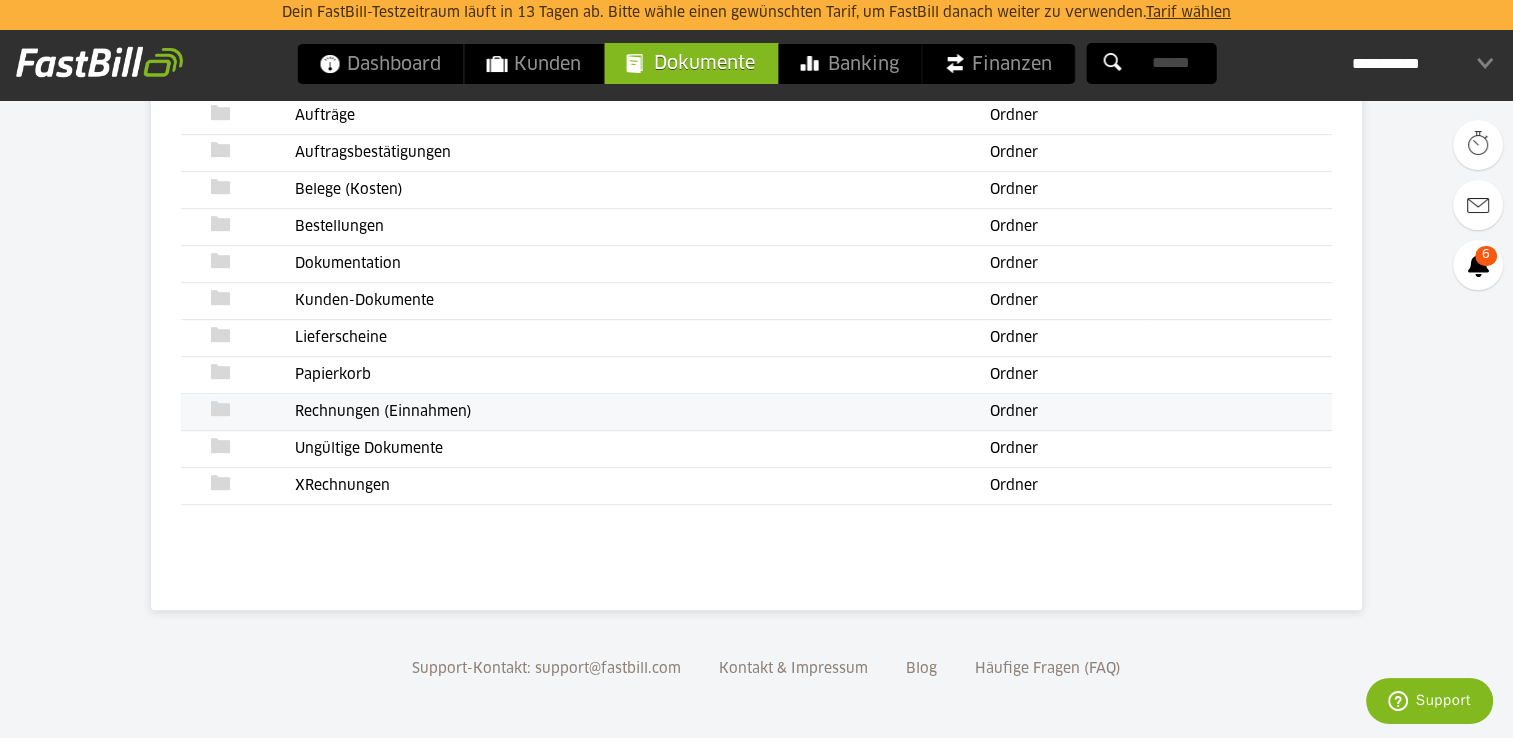 click on "Rechnungen (Einnahmen)" at bounding box center [642, 412] 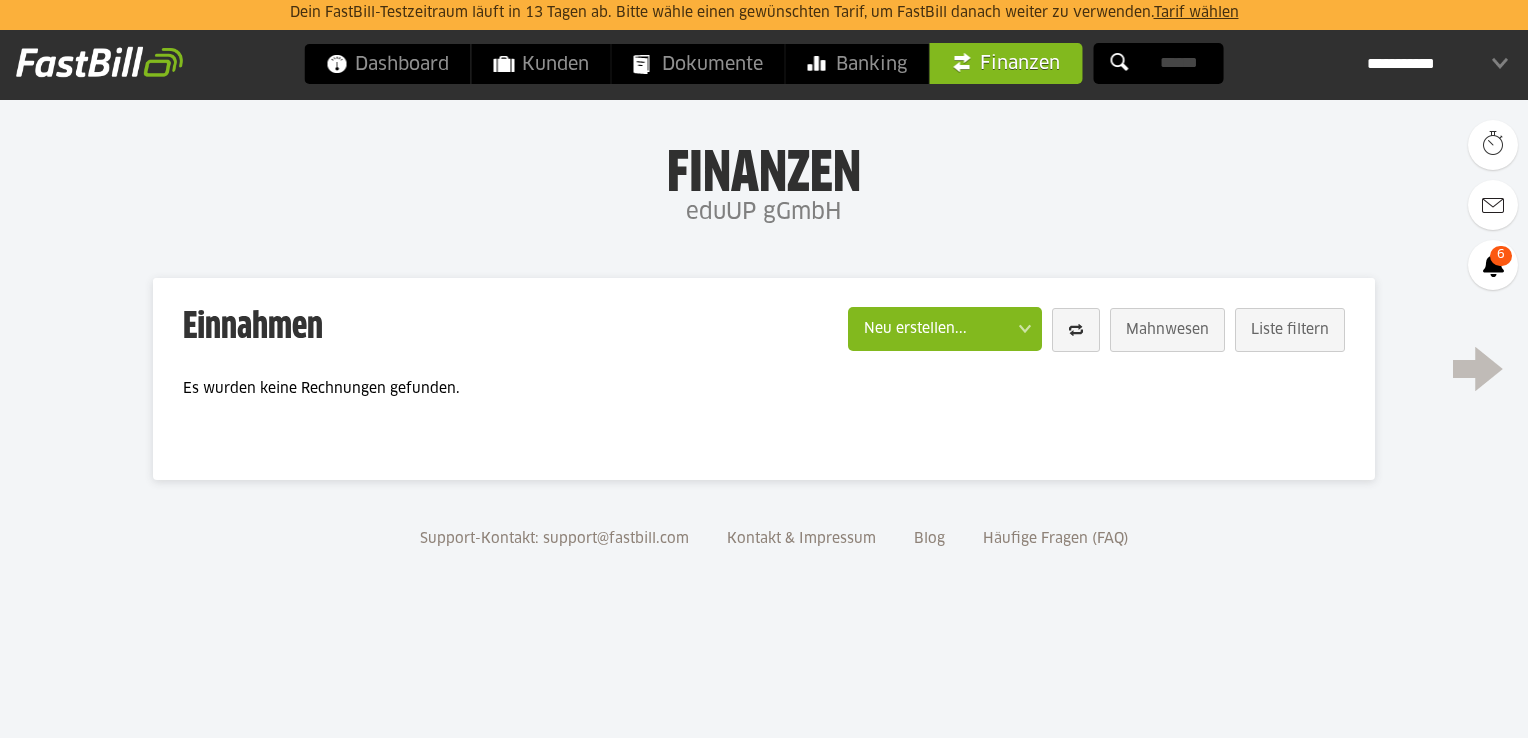 scroll, scrollTop: 0, scrollLeft: 0, axis: both 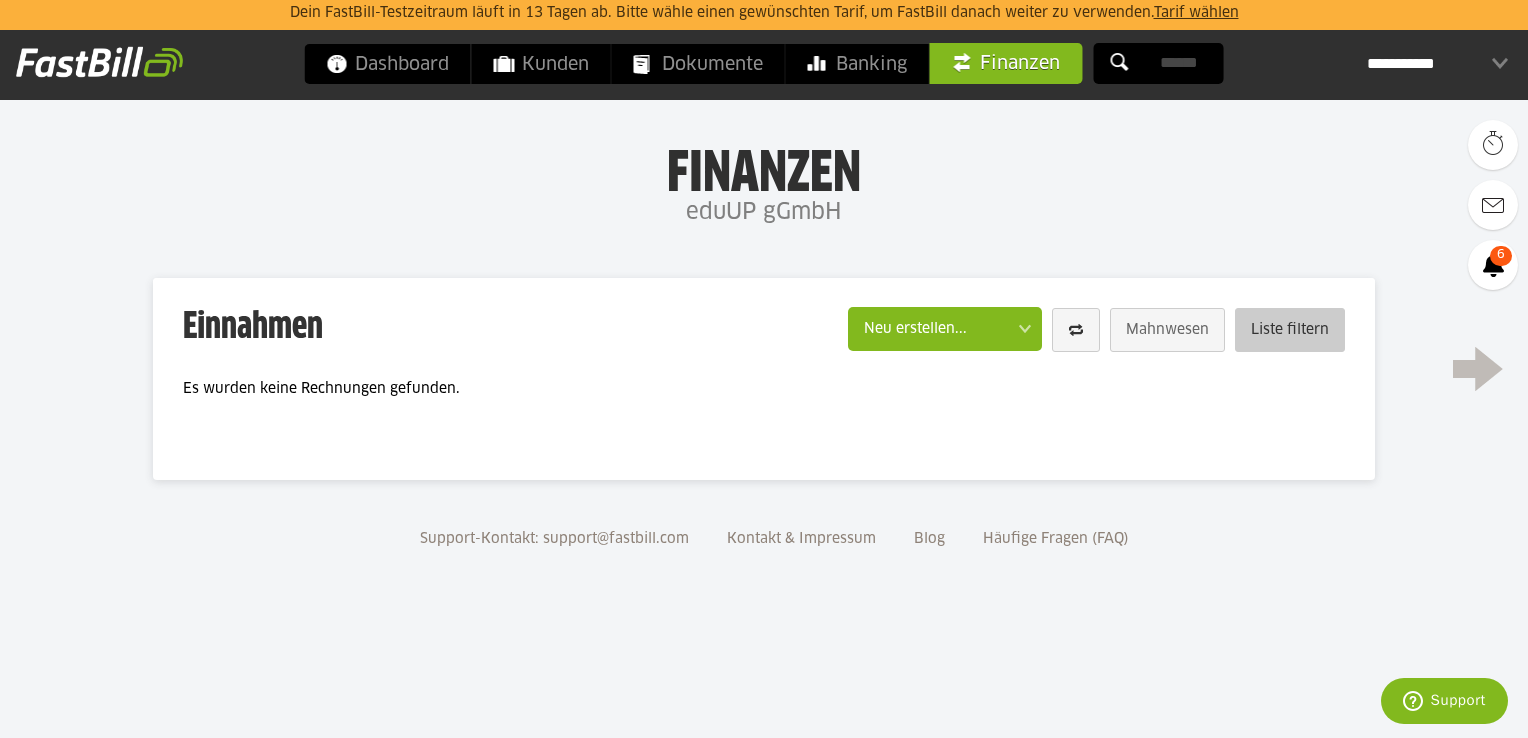 click on "Liste filtern" at bounding box center [1290, 330] 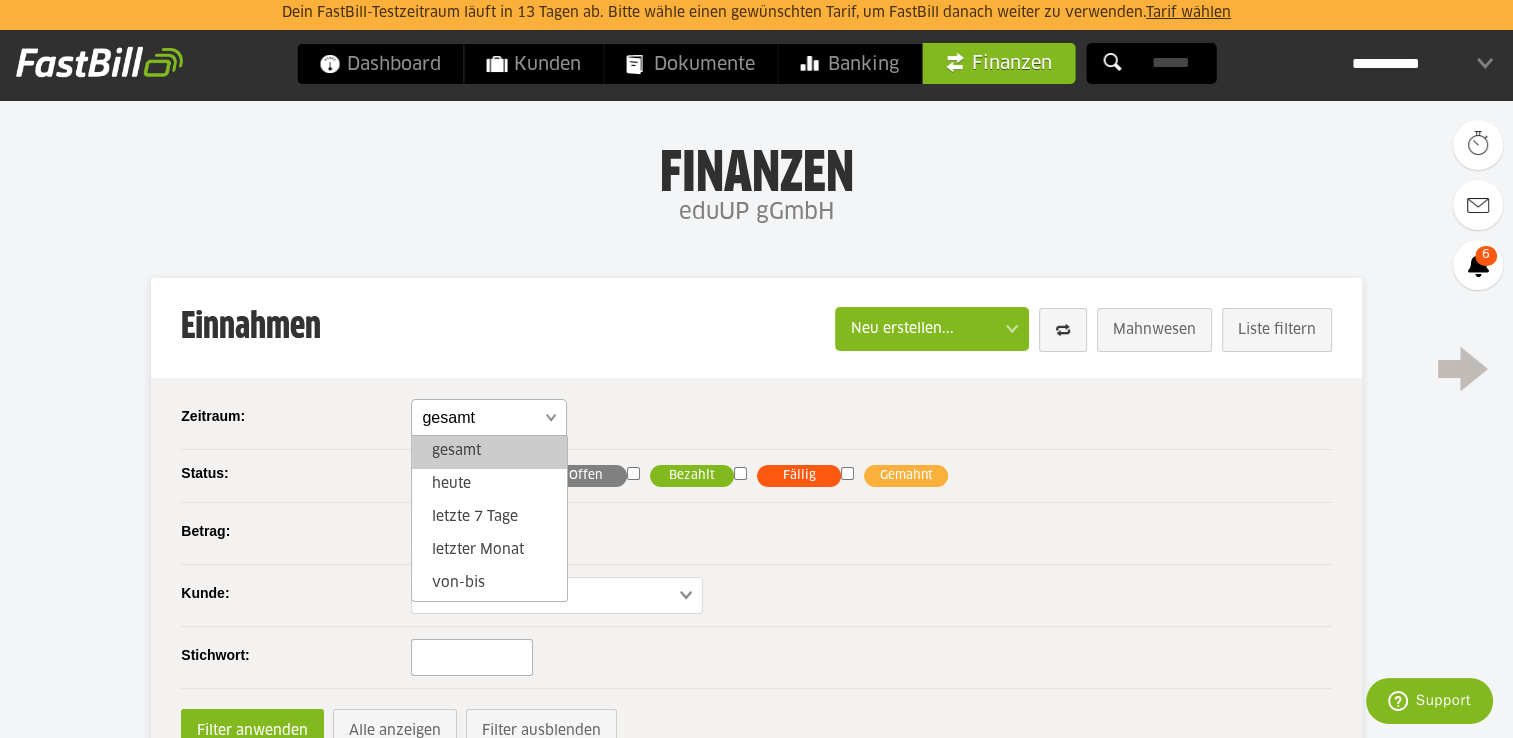 click at bounding box center [479, 418] 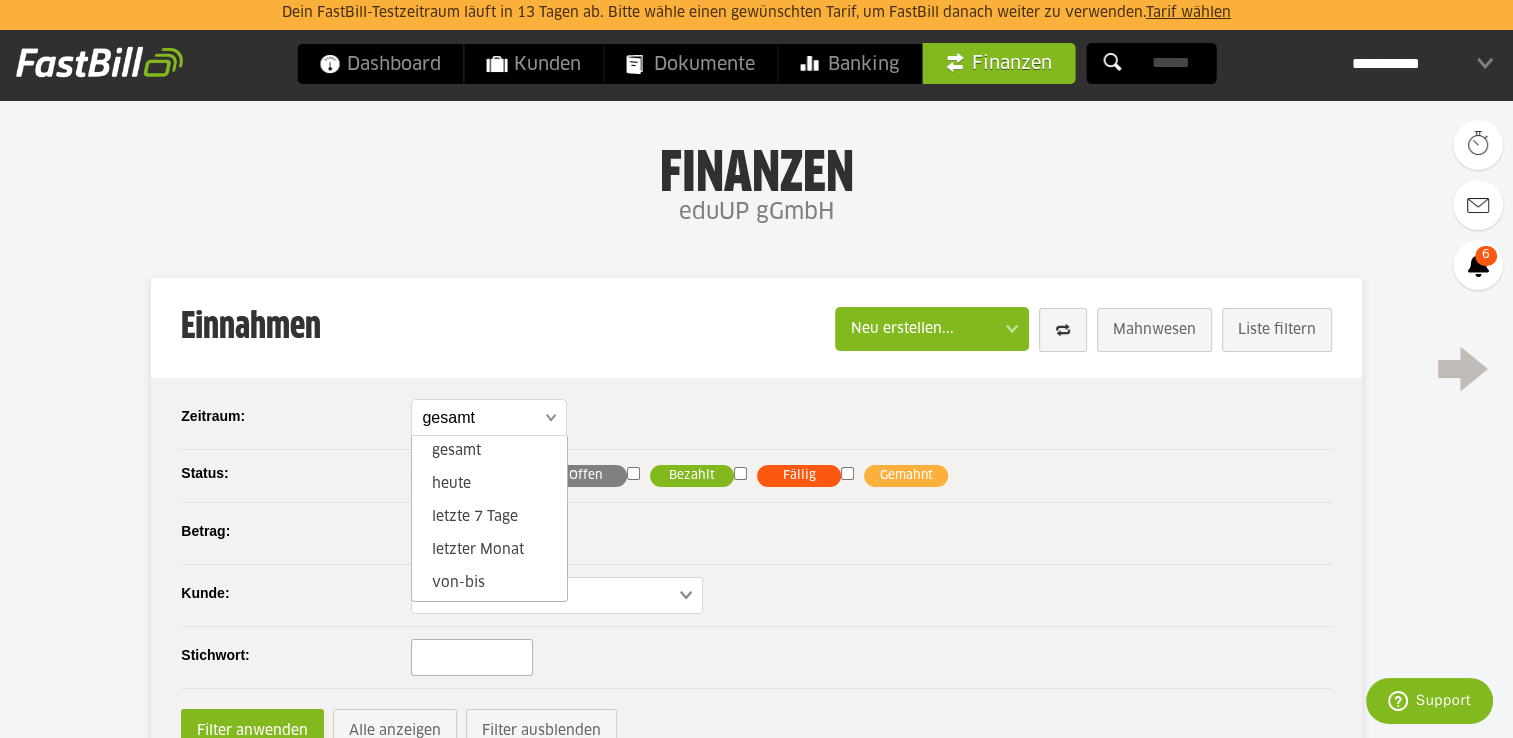 click on "Status:
Entwurf
Offen
Bezahlt
Fällig
Gemahnt" at bounding box center (756, 476) 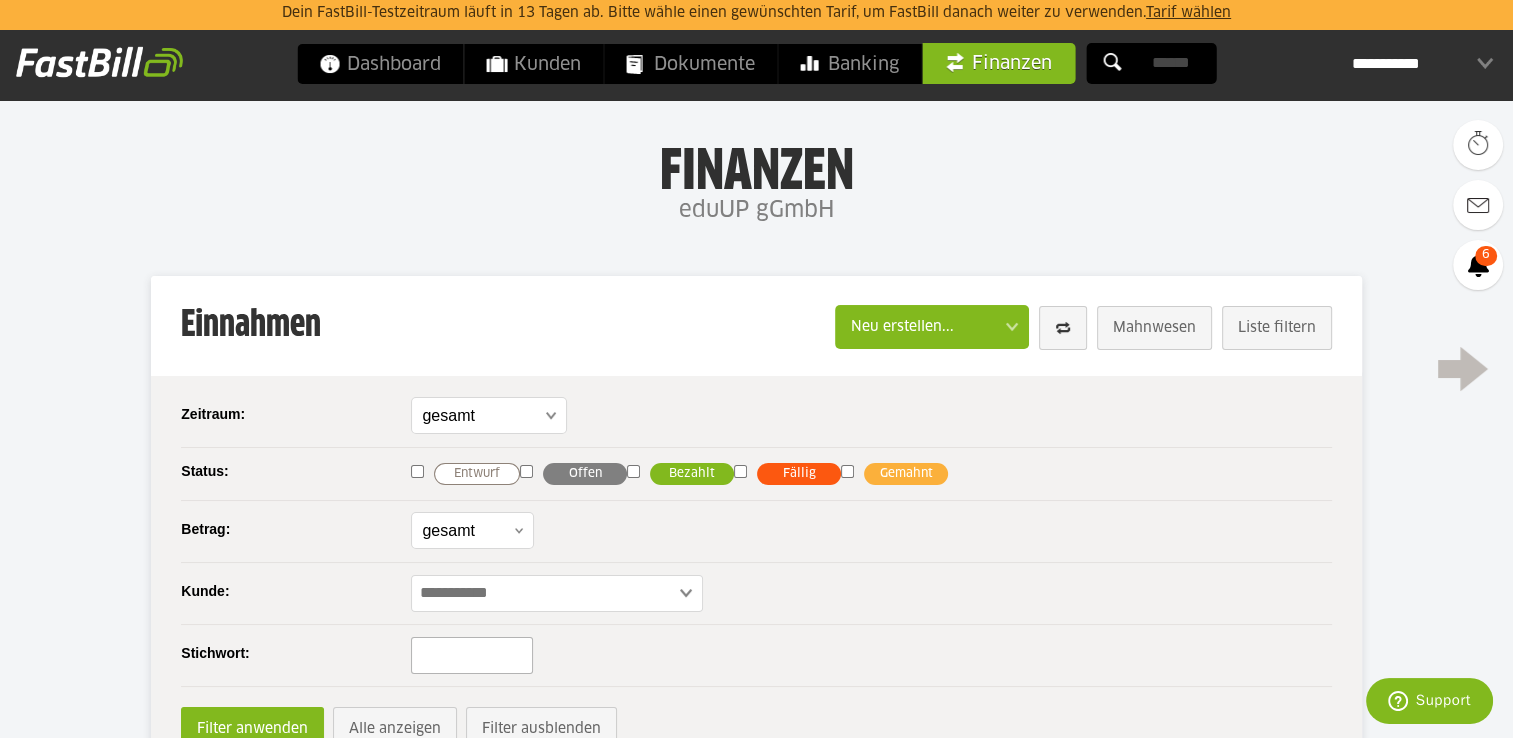 scroll, scrollTop: 0, scrollLeft: 0, axis: both 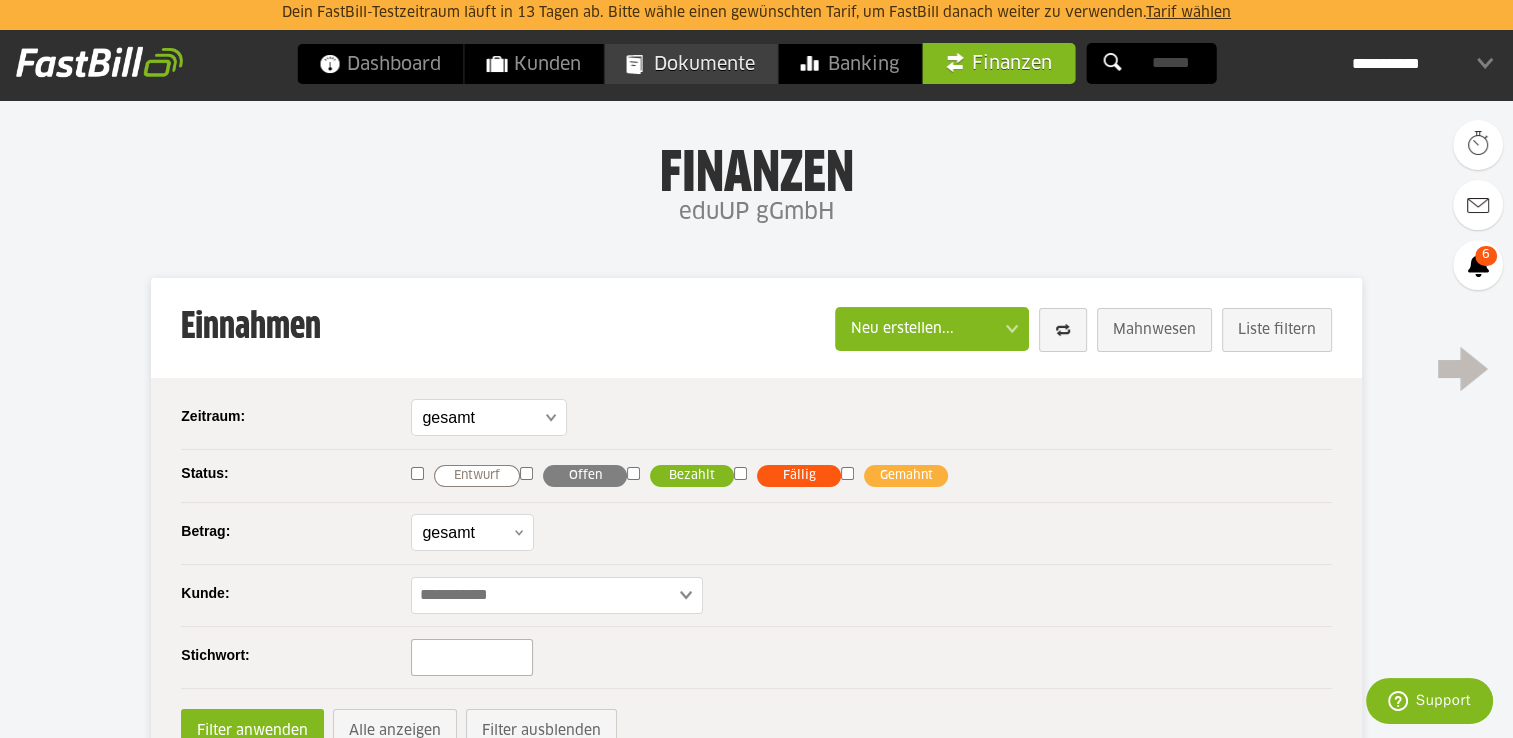 click on "Dokumente" at bounding box center (690, 64) 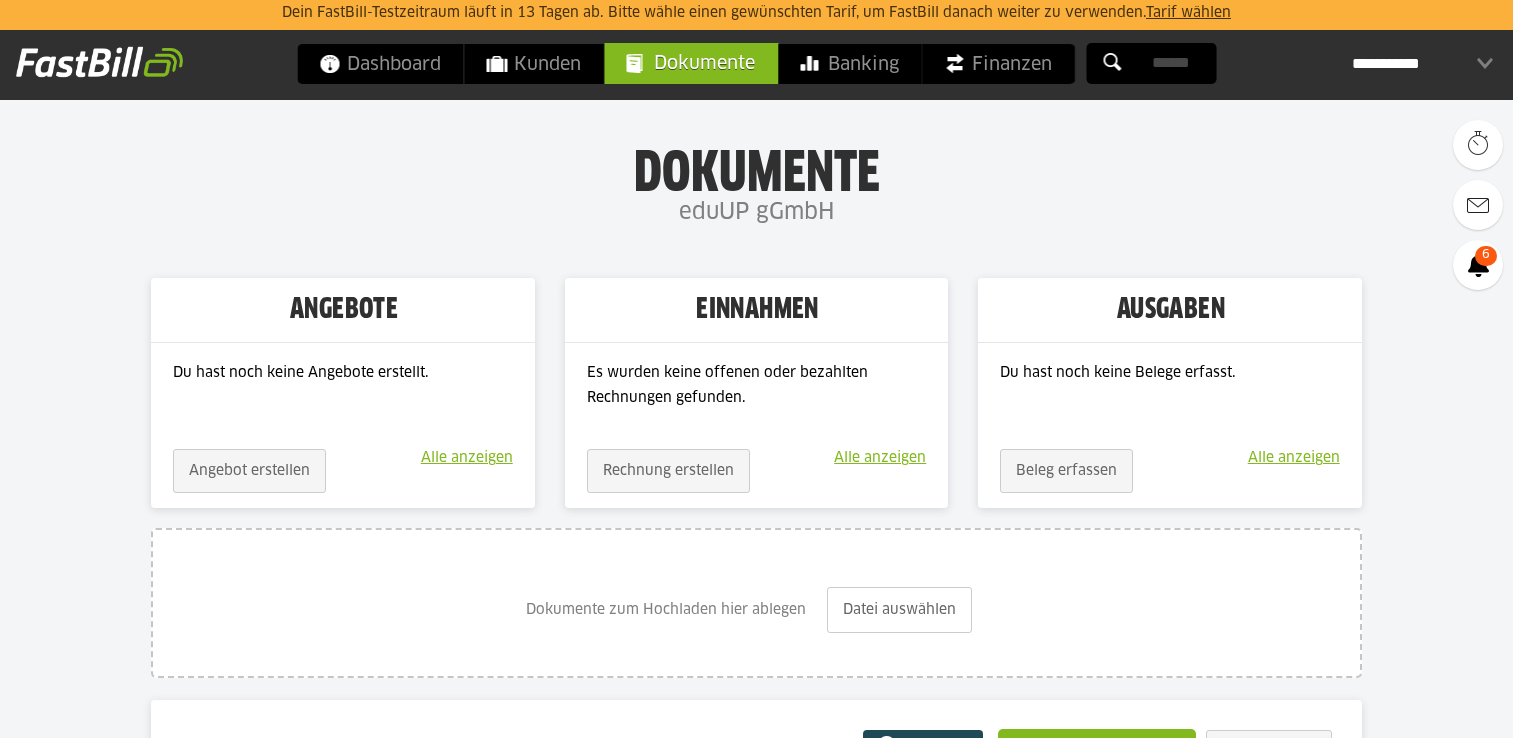 scroll, scrollTop: 600, scrollLeft: 0, axis: vertical 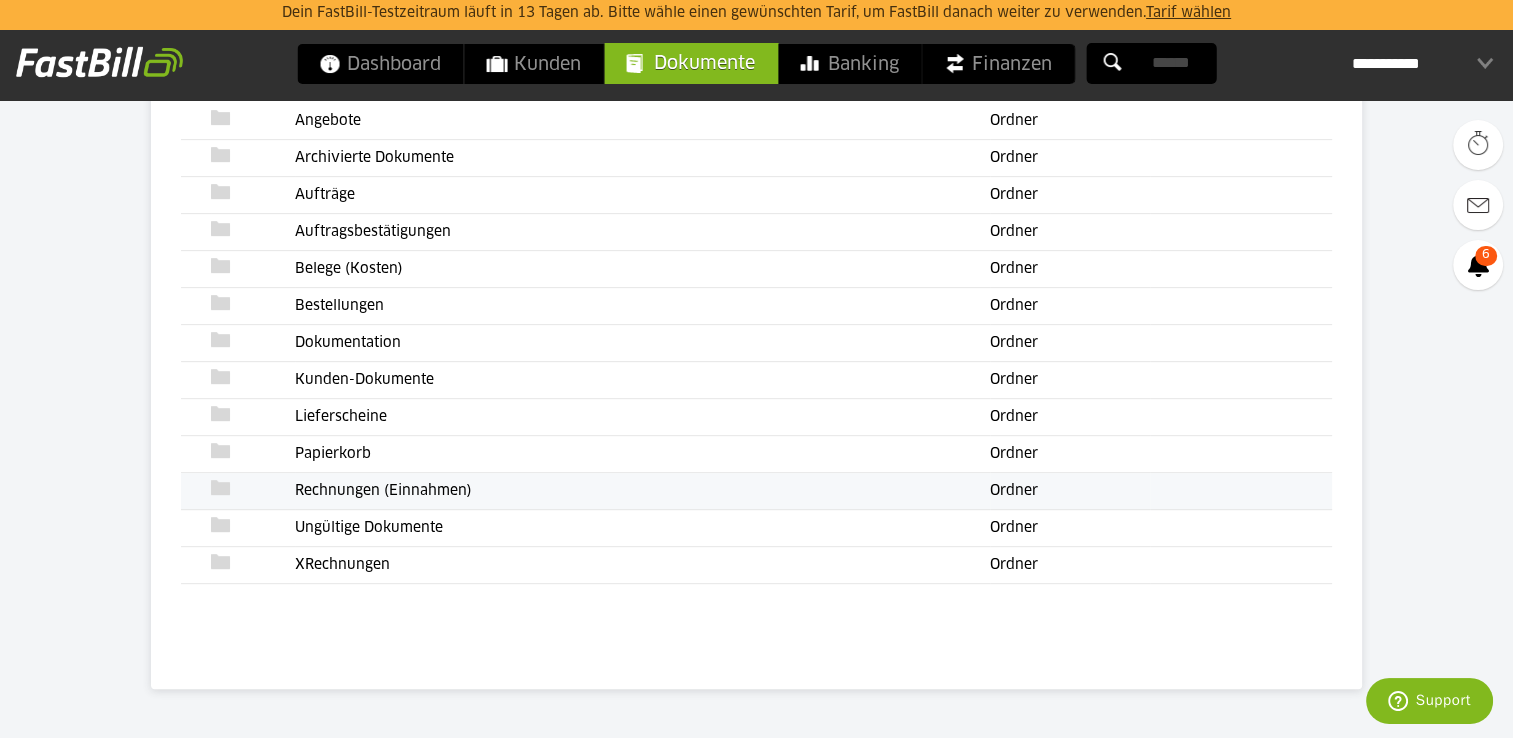 click on "Rechnungen (Einnahmen)" at bounding box center (642, 491) 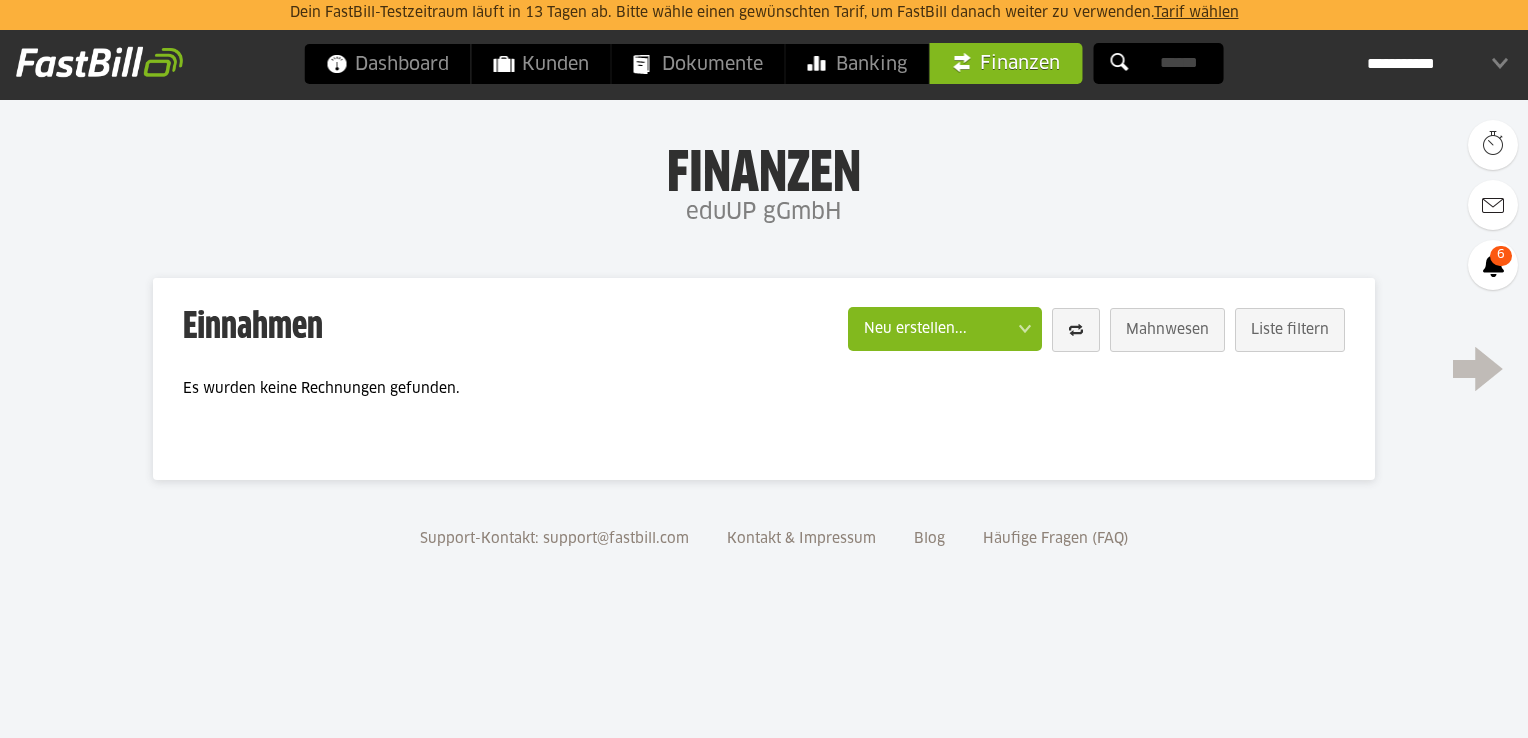 scroll, scrollTop: 0, scrollLeft: 0, axis: both 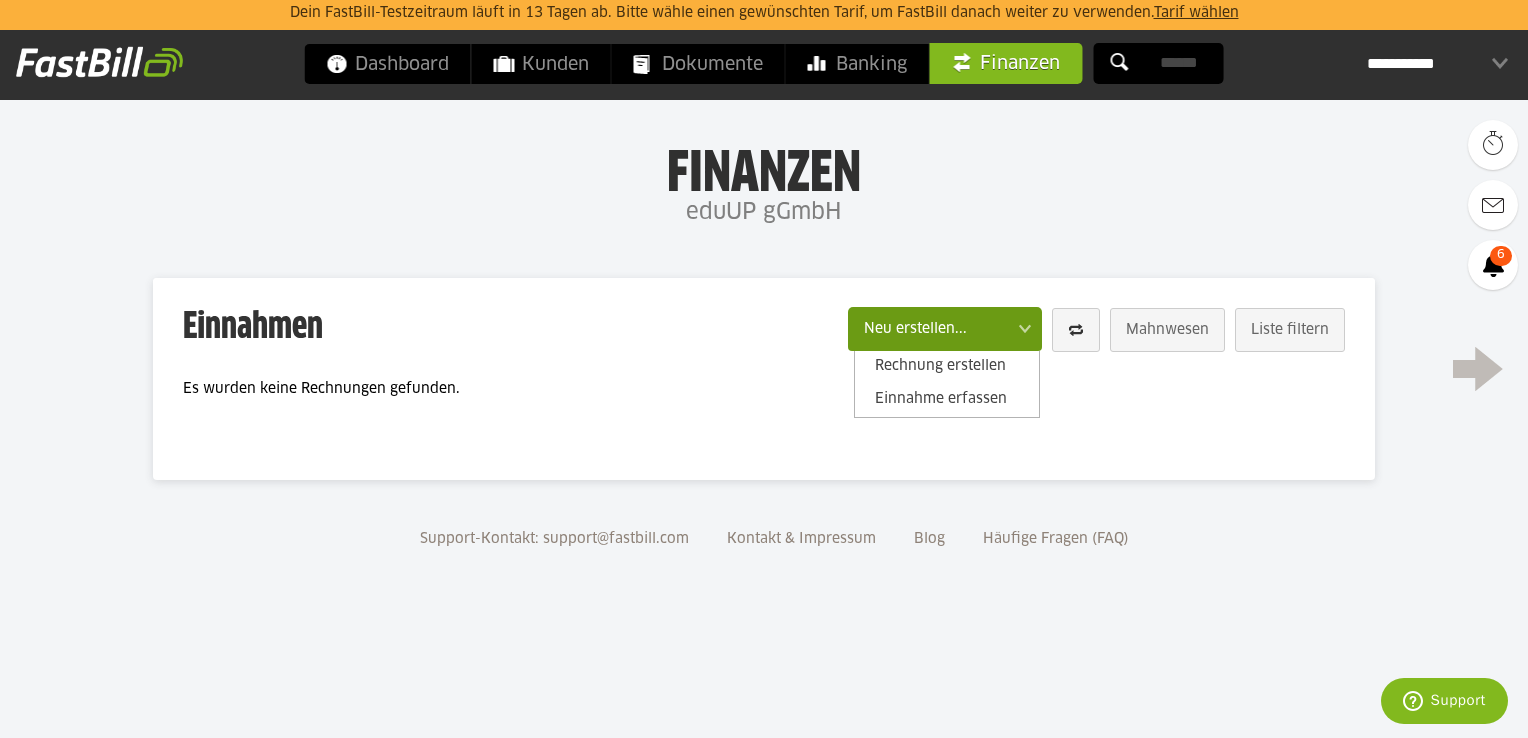 click at bounding box center (935, 326) 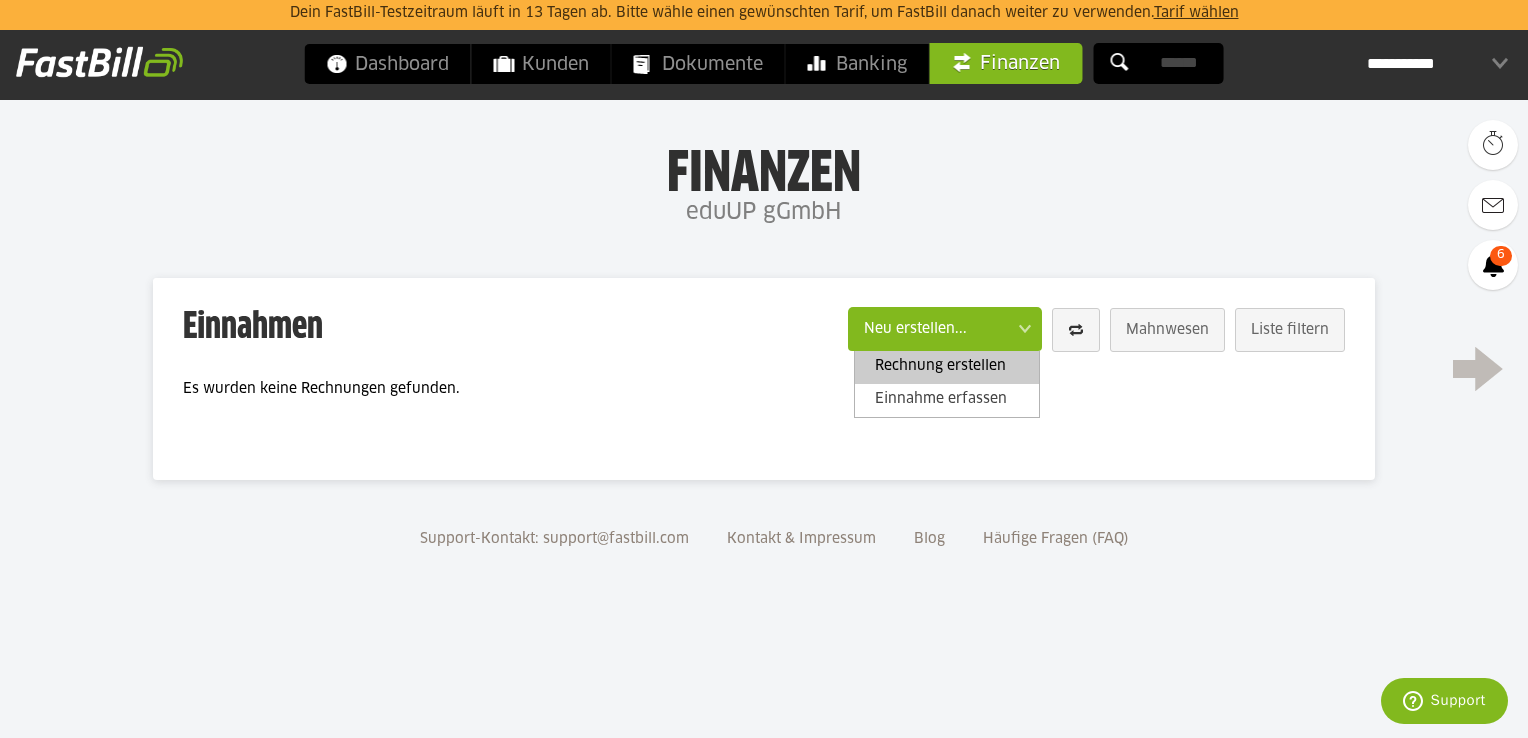 click on "Rechnung erstellen" at bounding box center (947, 367) 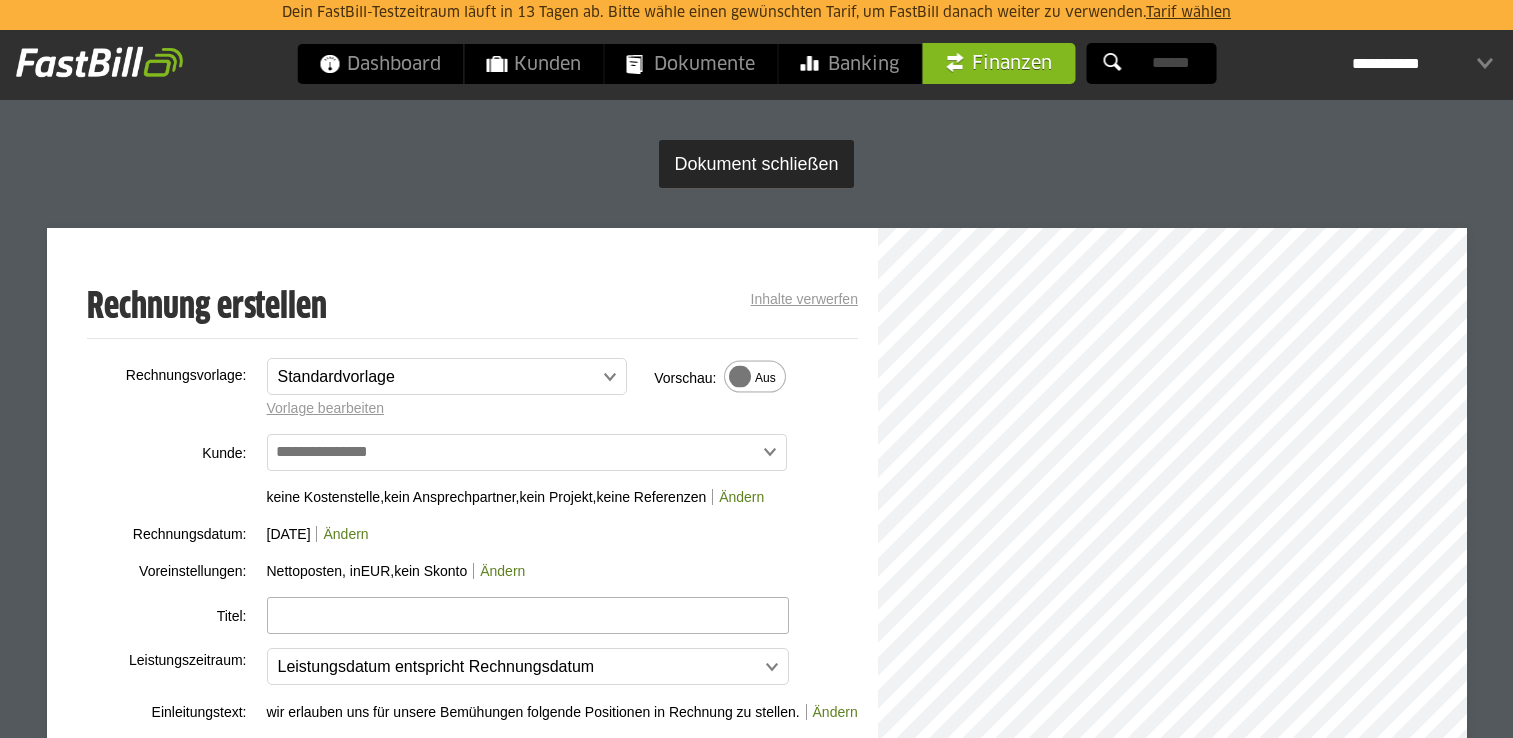 scroll, scrollTop: 0, scrollLeft: 0, axis: both 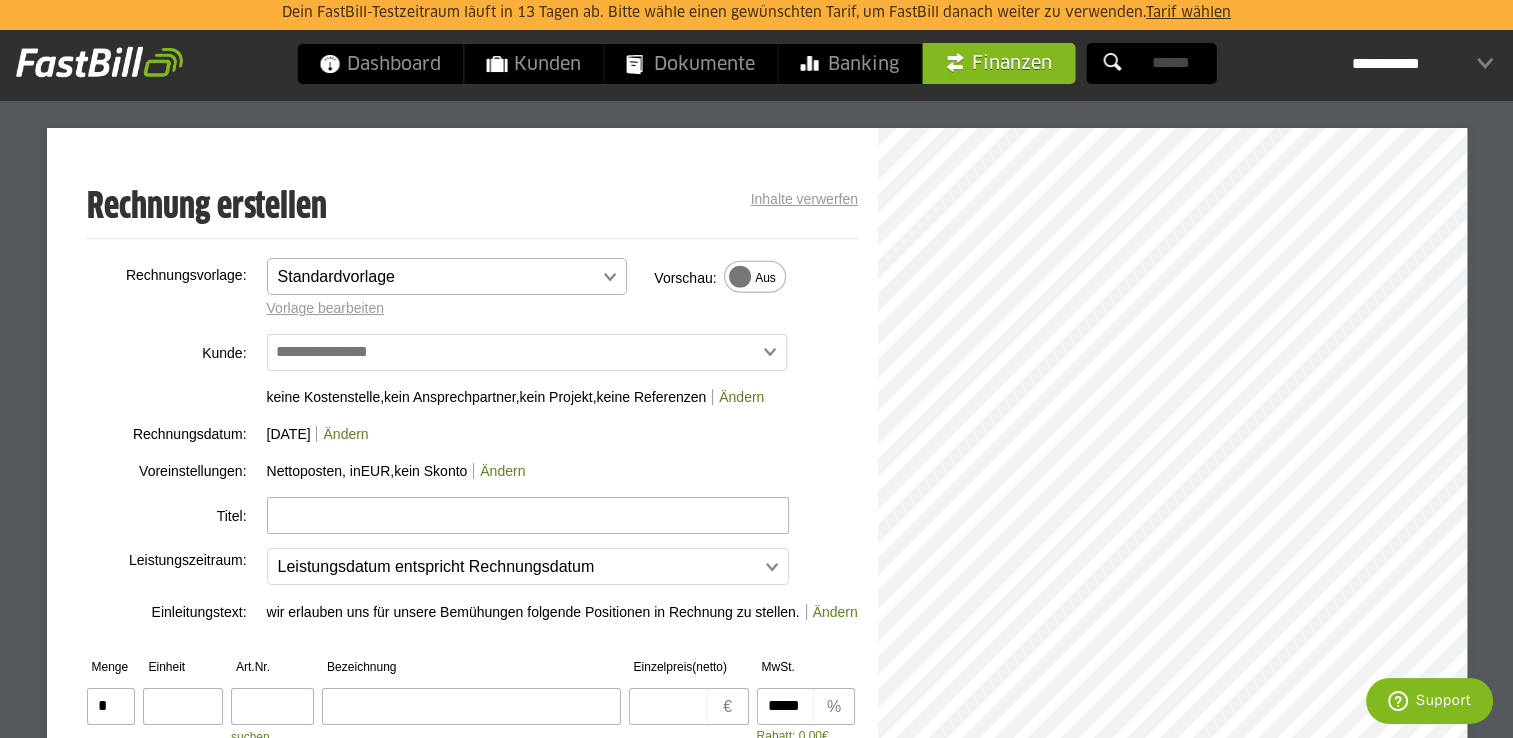 click at bounding box center [437, 277] 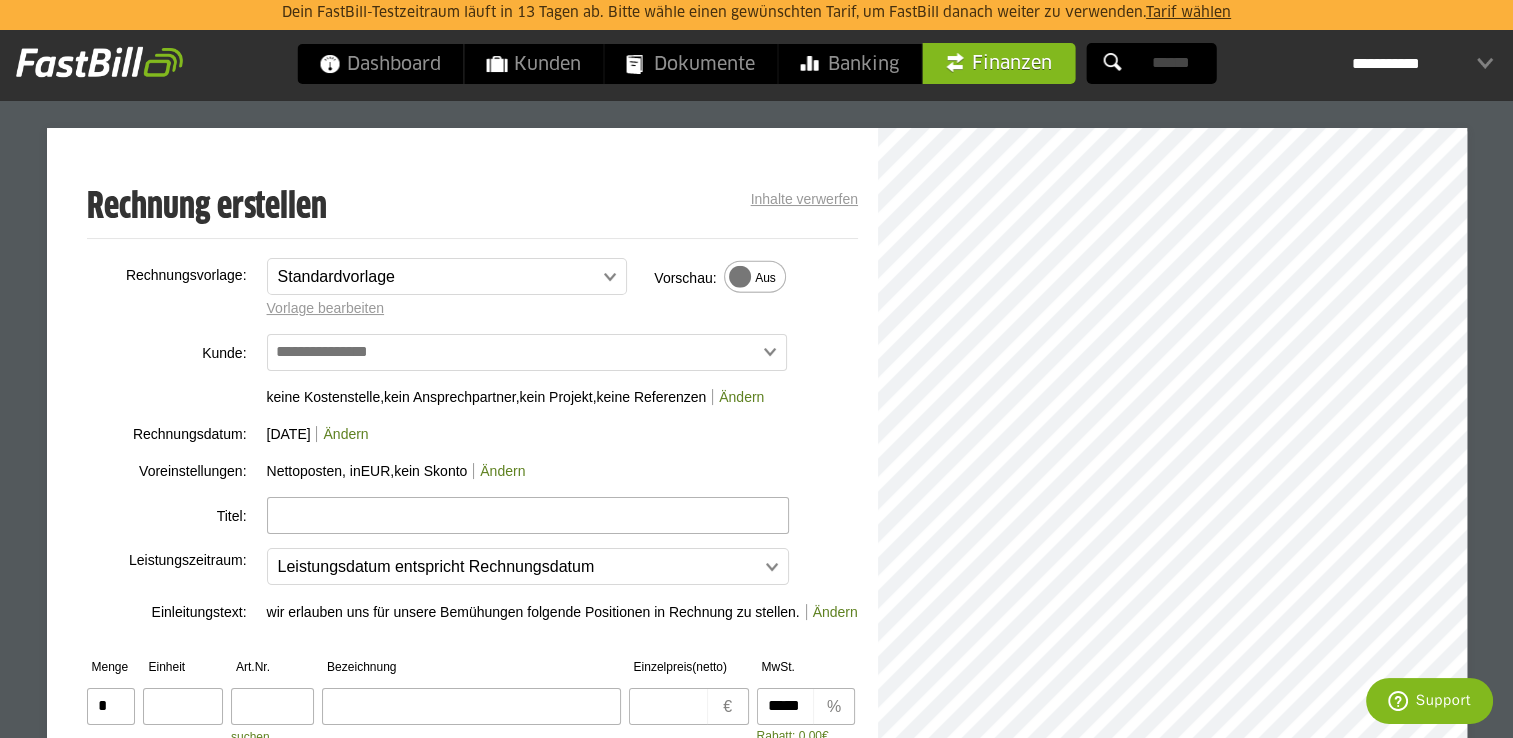 click on "**********" at bounding box center [757, 685] 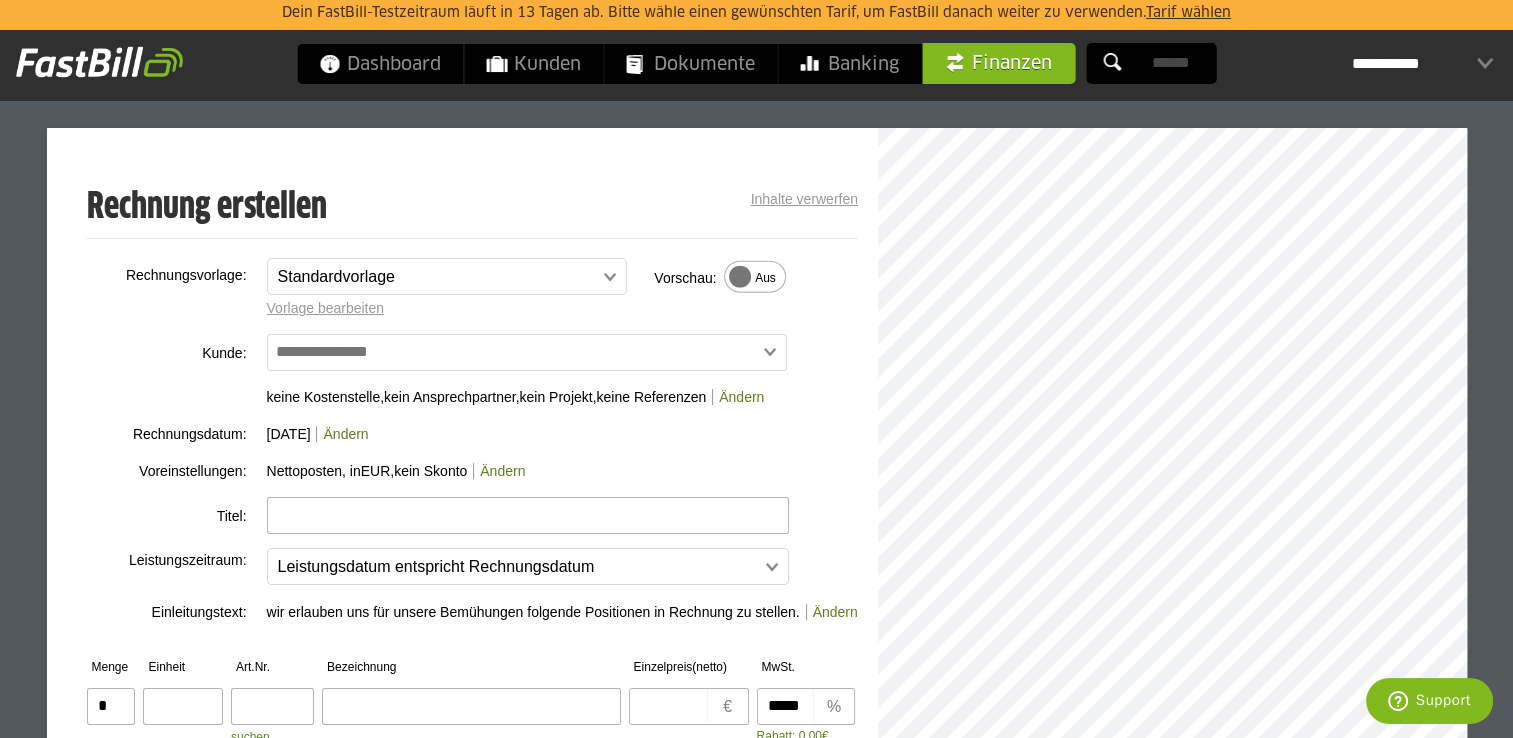 click on "Finanzen" at bounding box center [998, 63] 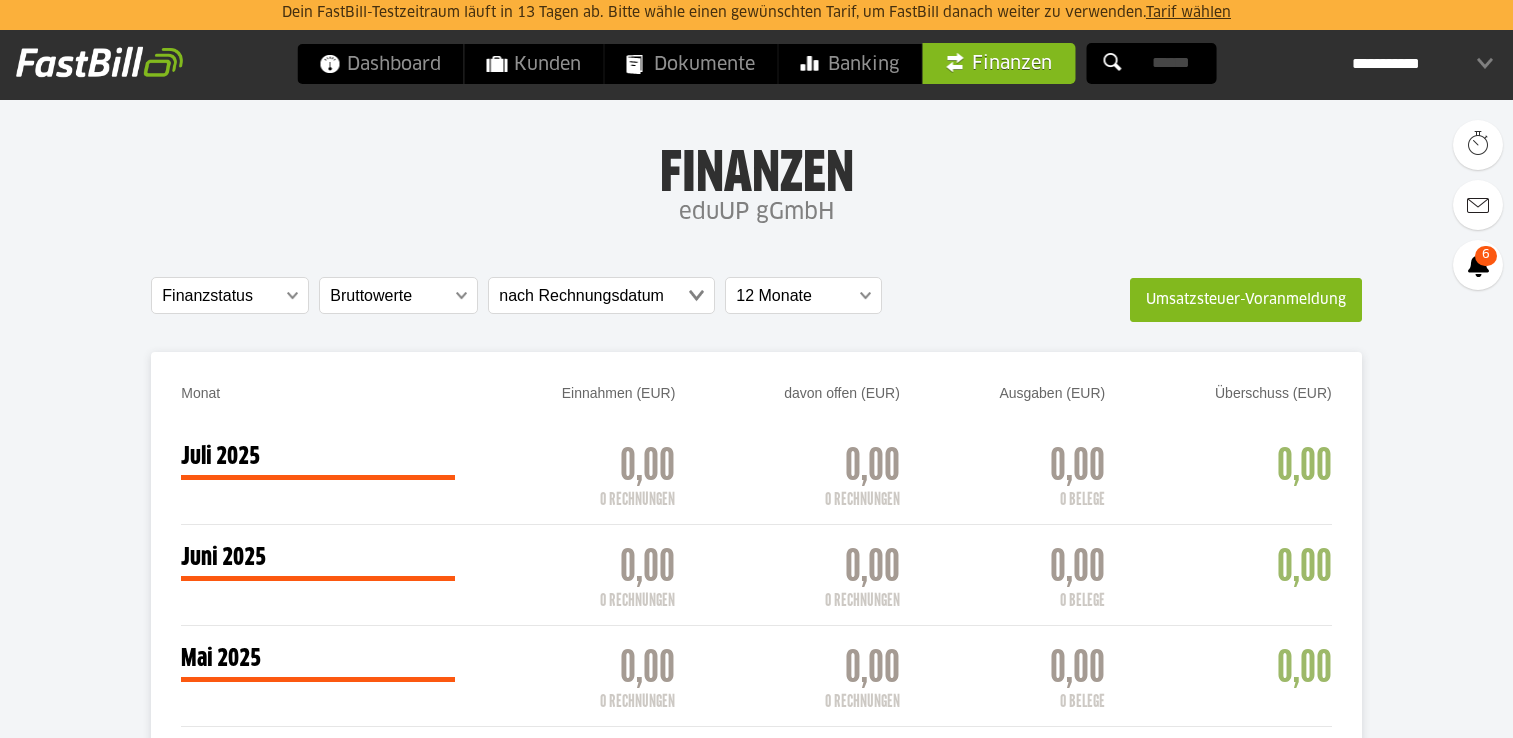 scroll, scrollTop: 300, scrollLeft: 0, axis: vertical 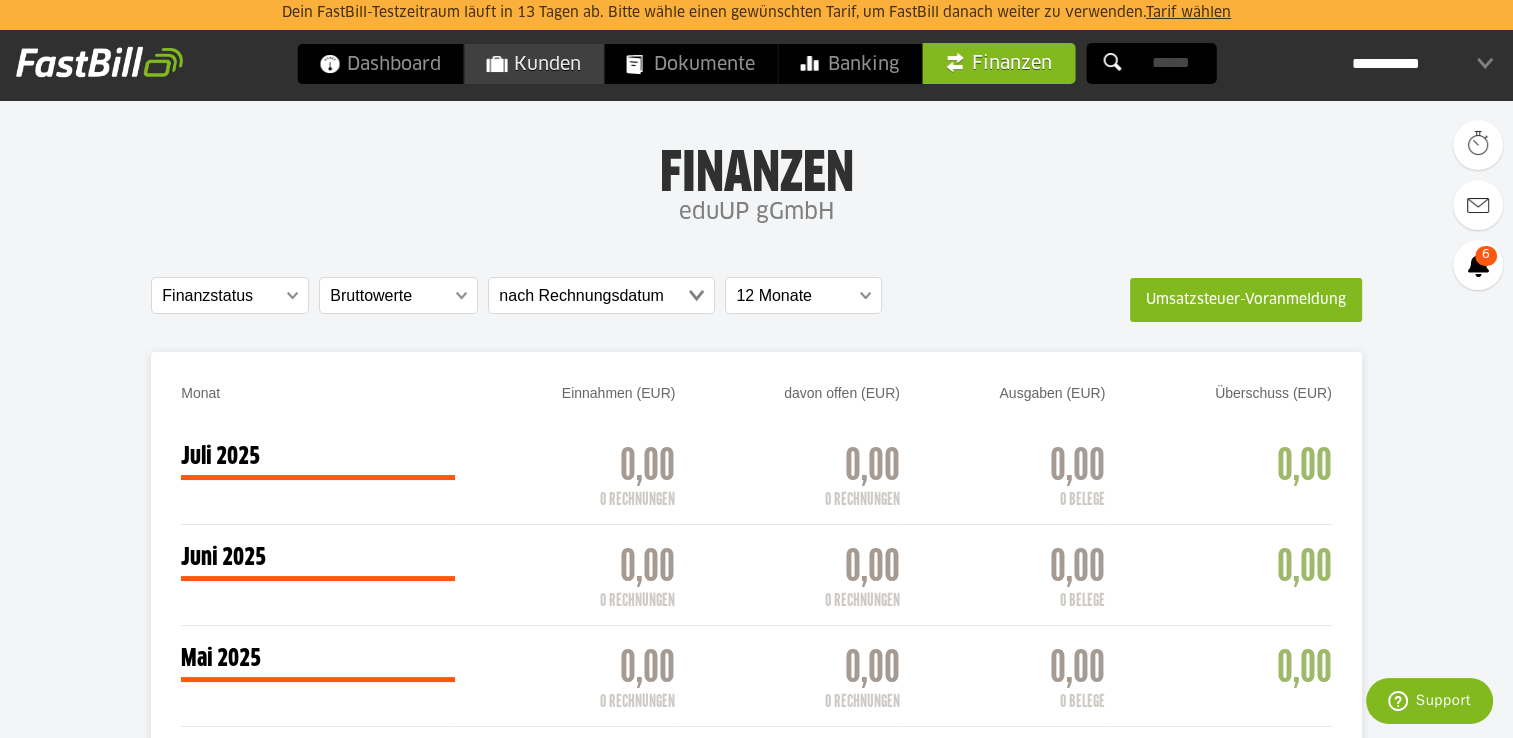 click on "Kunden" at bounding box center [533, 64] 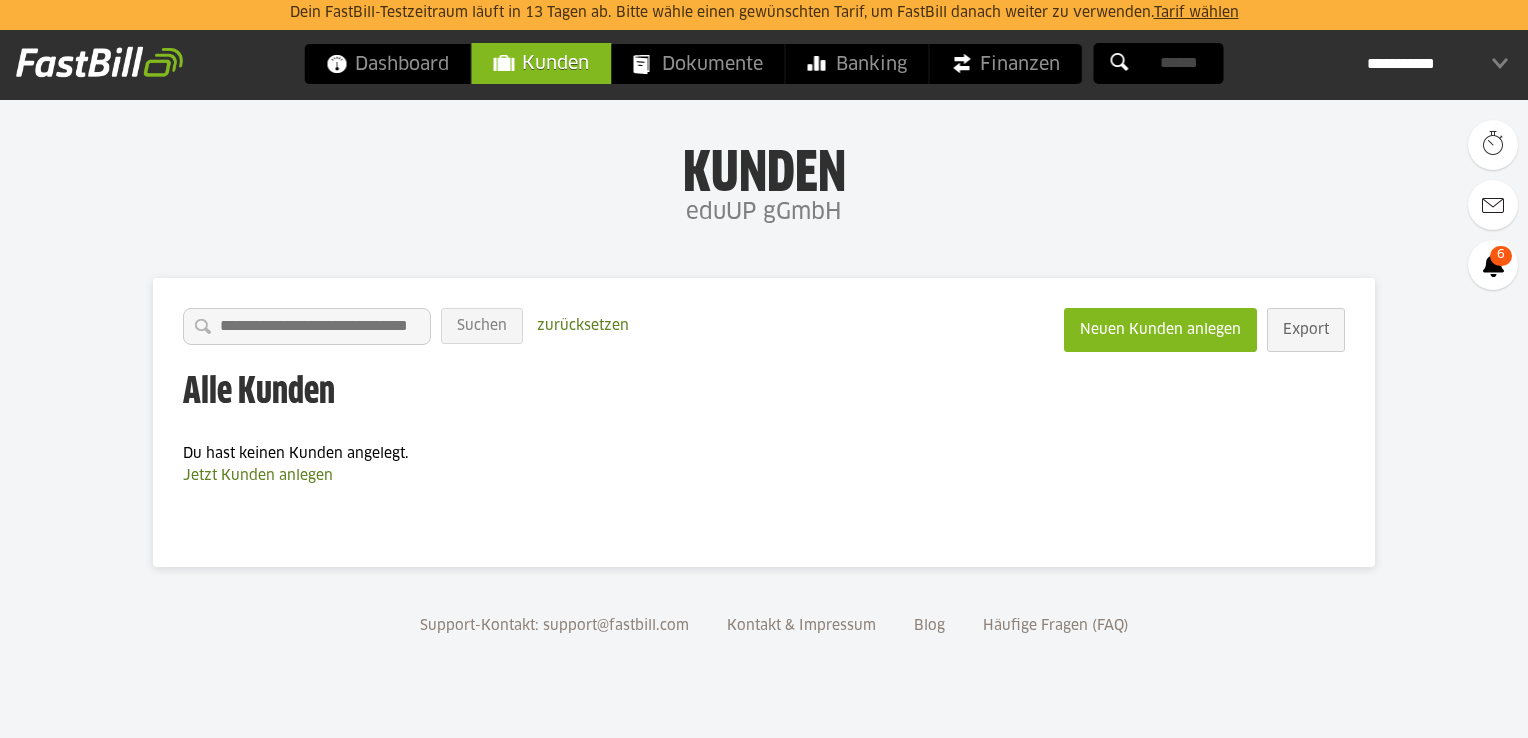 scroll, scrollTop: 0, scrollLeft: 0, axis: both 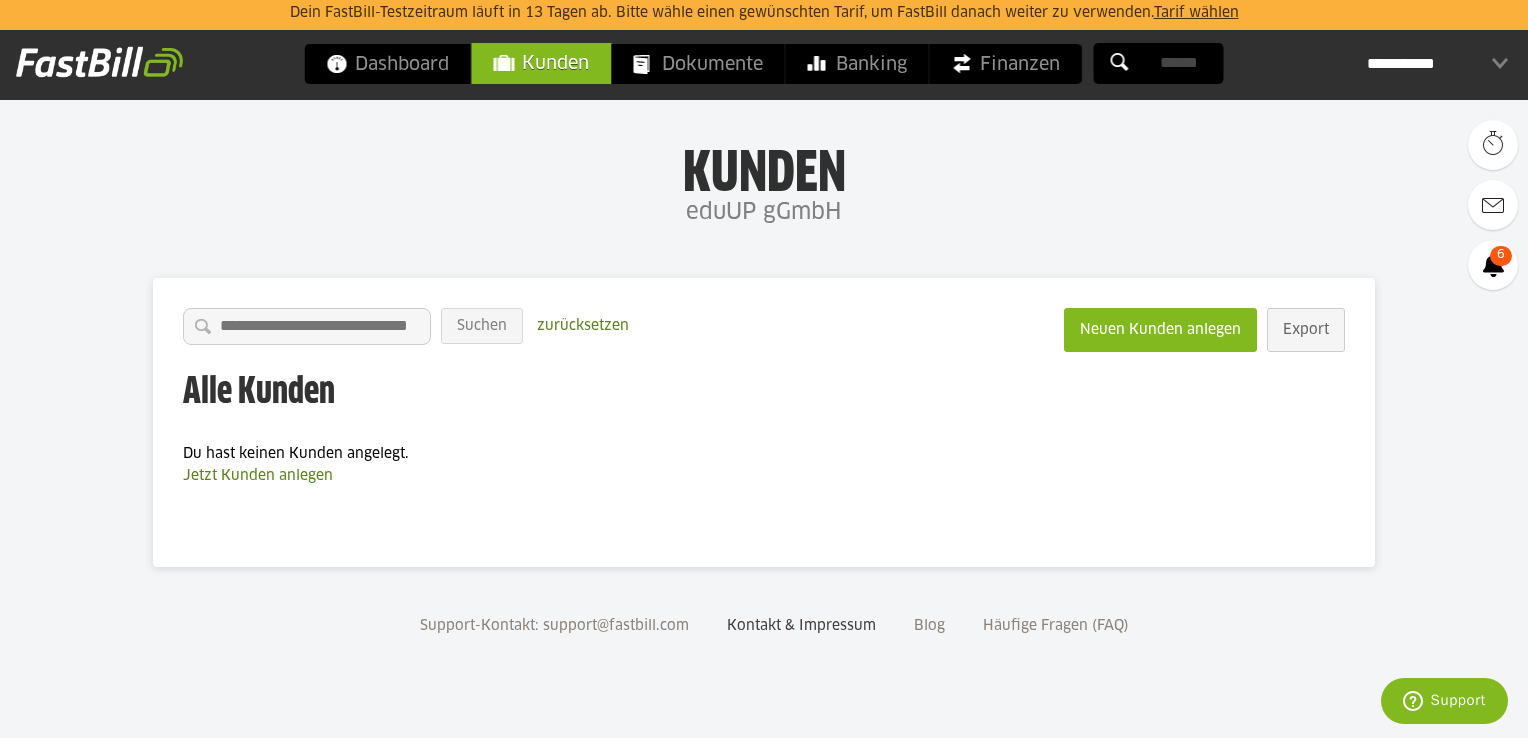 click on "Kontakt & Impressum" at bounding box center [801, 626] 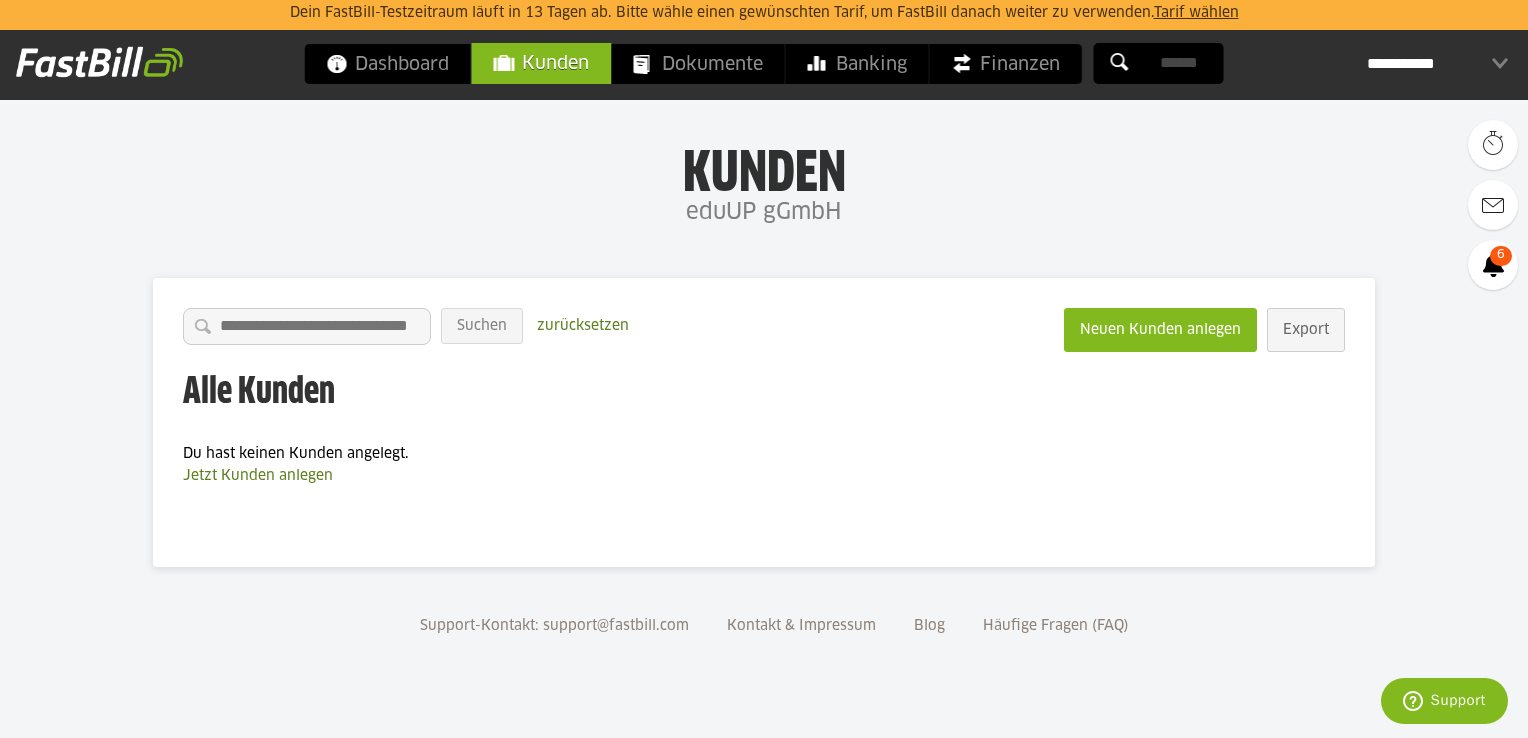 click on "**********" at bounding box center (1437, 64) 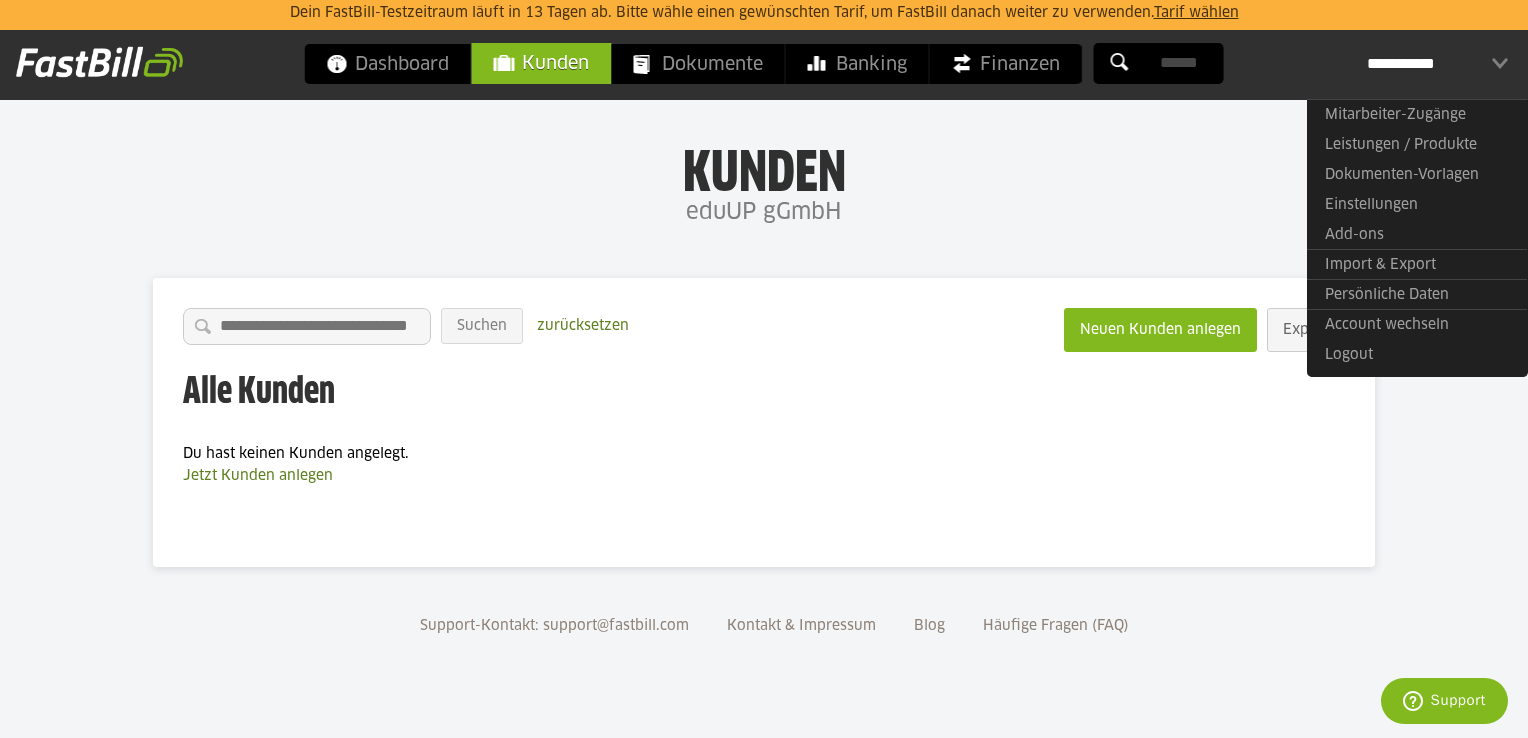 click on "**********" at bounding box center (1437, 64) 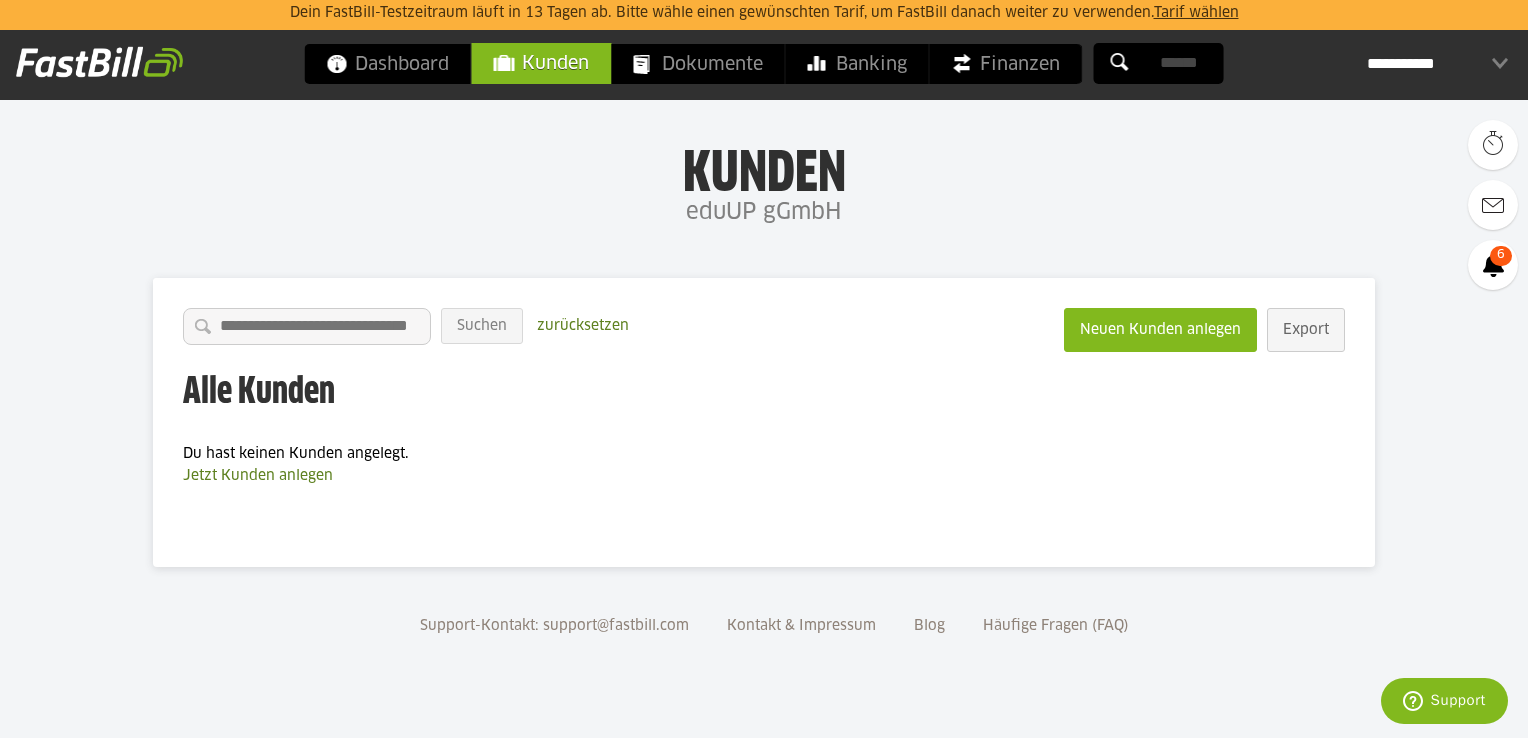 click on "**********" at bounding box center (1437, 64) 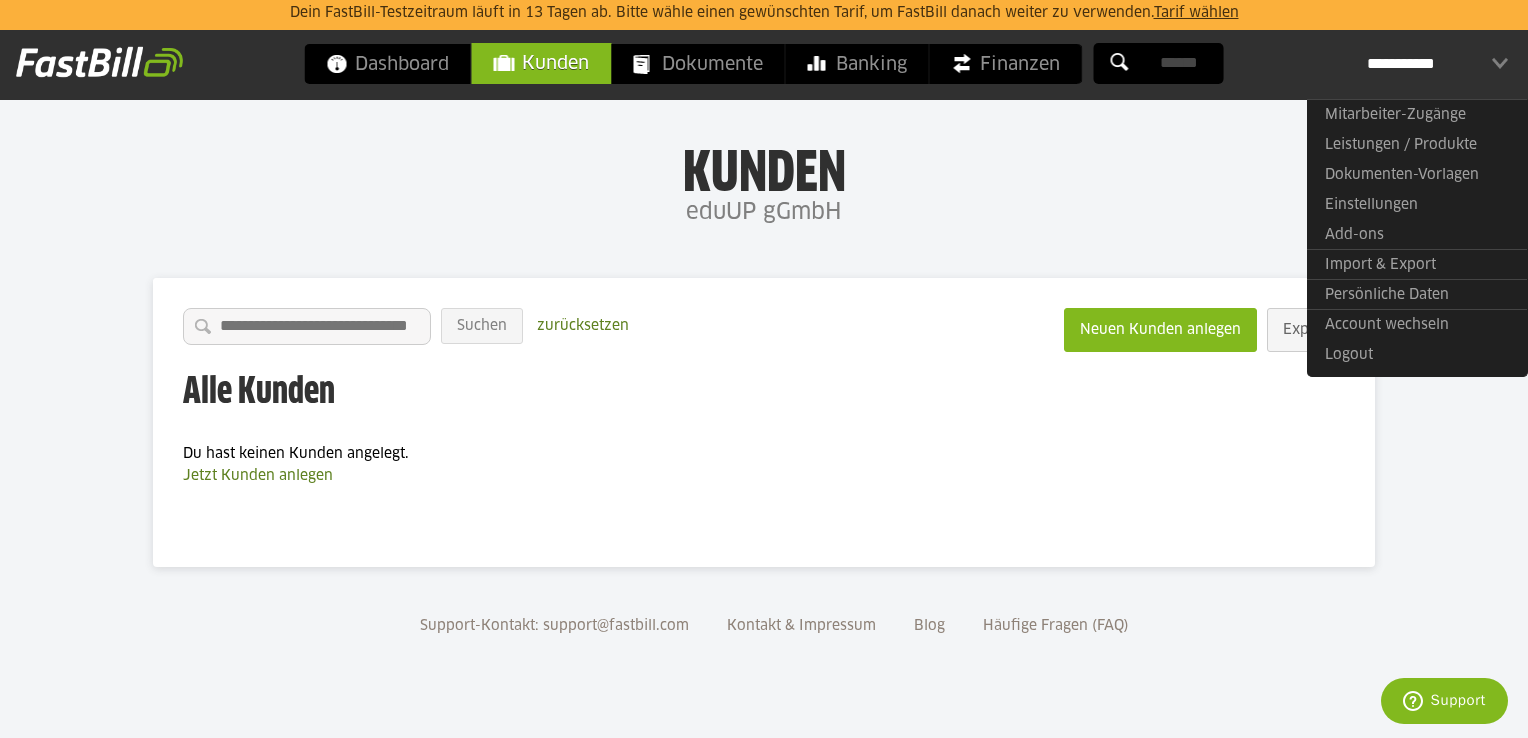 click on "**********" at bounding box center (1437, 64) 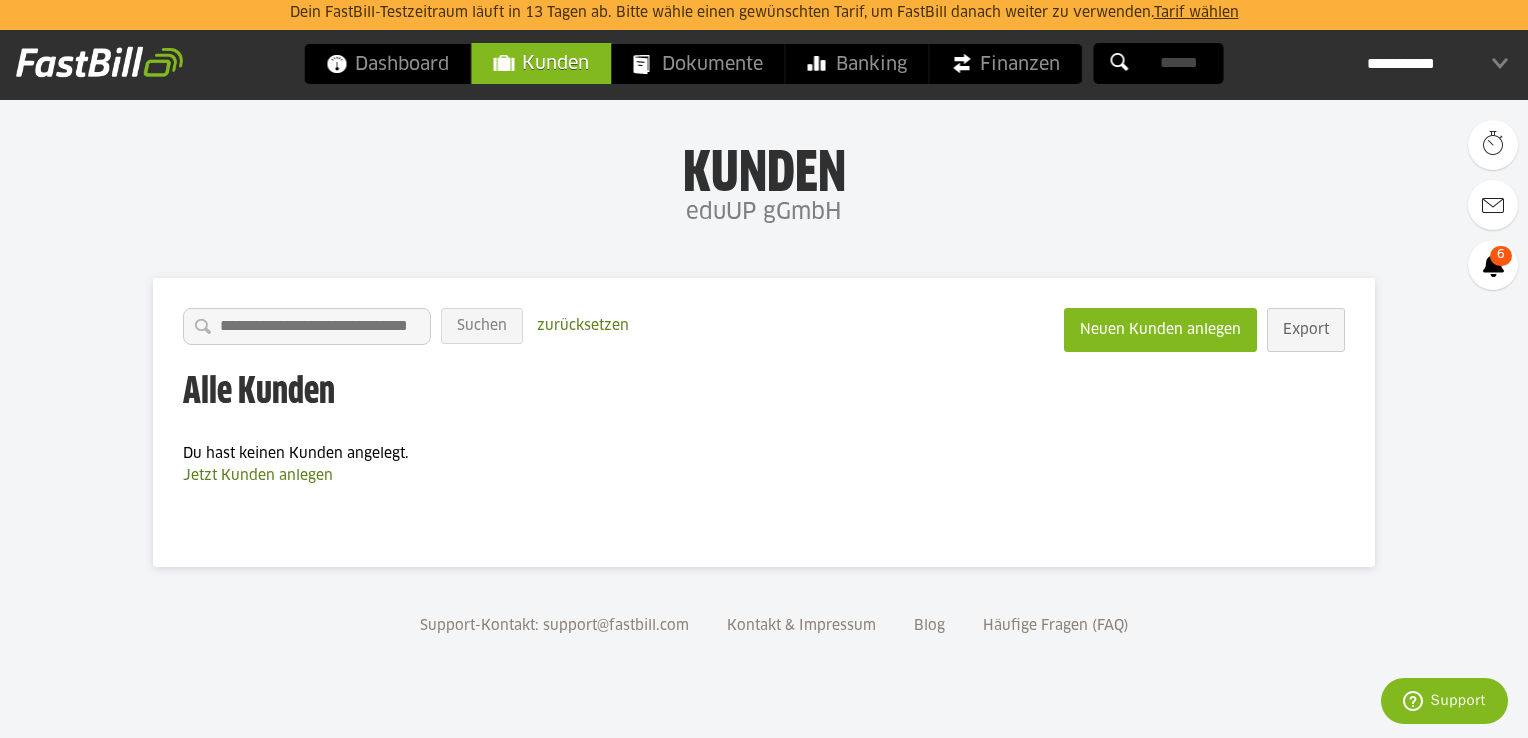 click on "**********" at bounding box center (1437, 64) 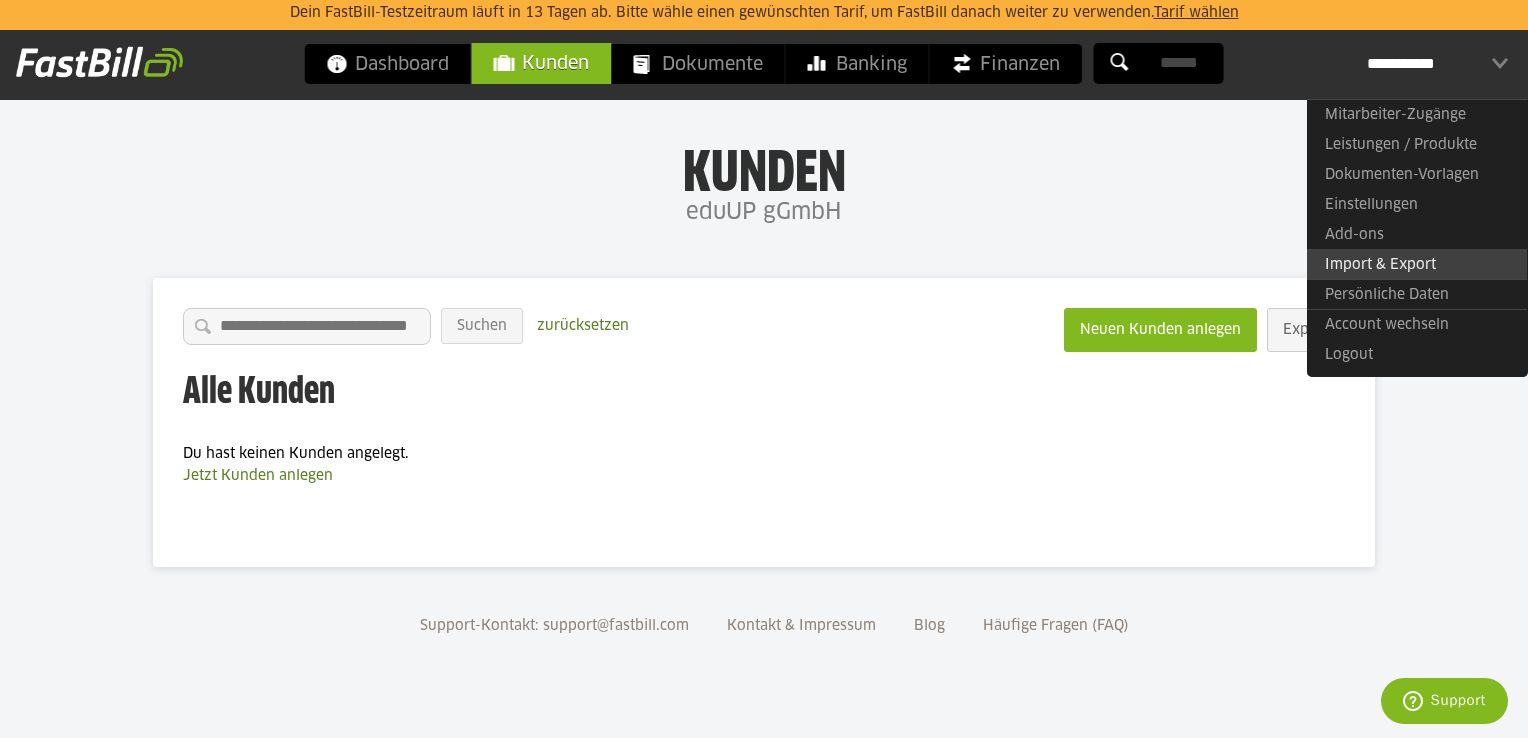 click on "Import & Export" at bounding box center [1417, 264] 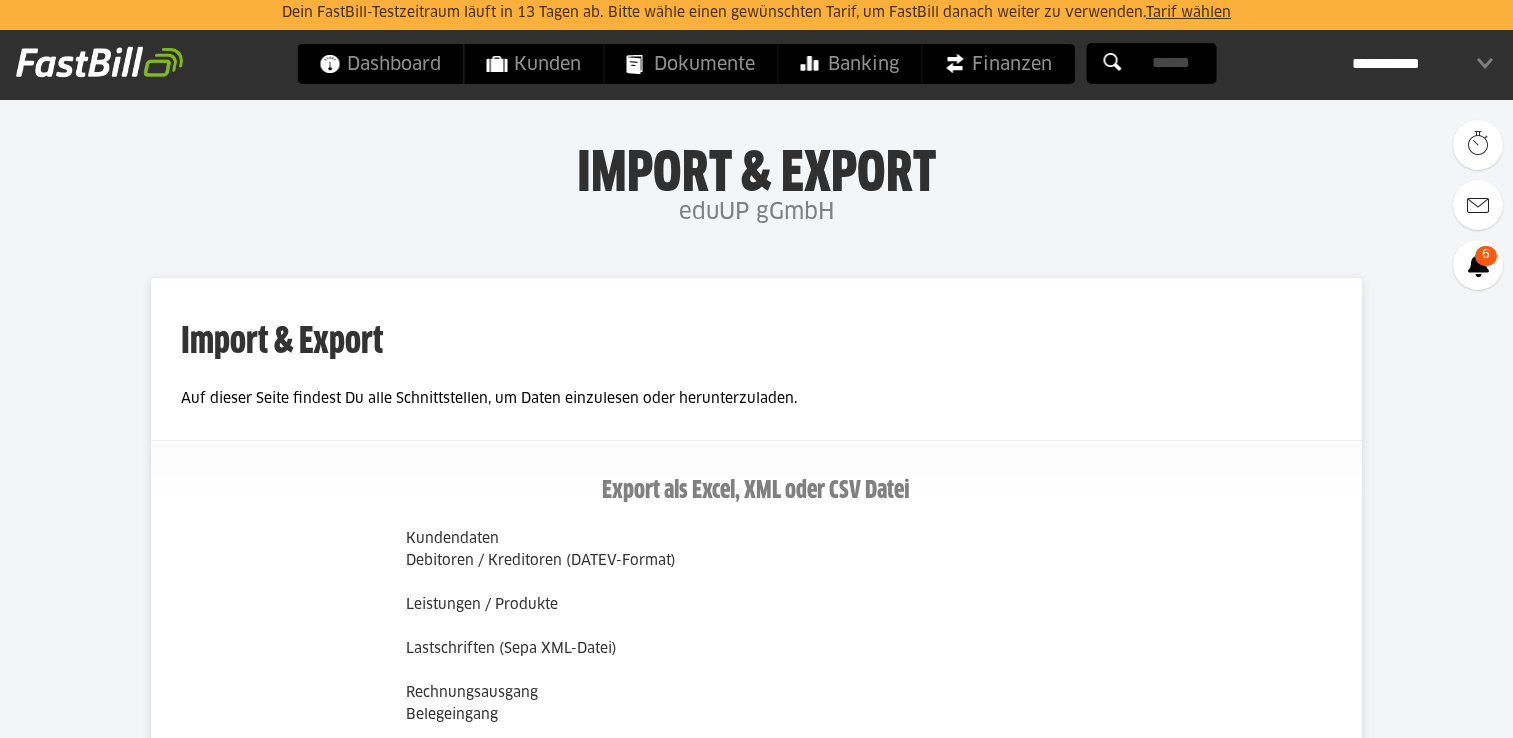 scroll, scrollTop: 317, scrollLeft: 0, axis: vertical 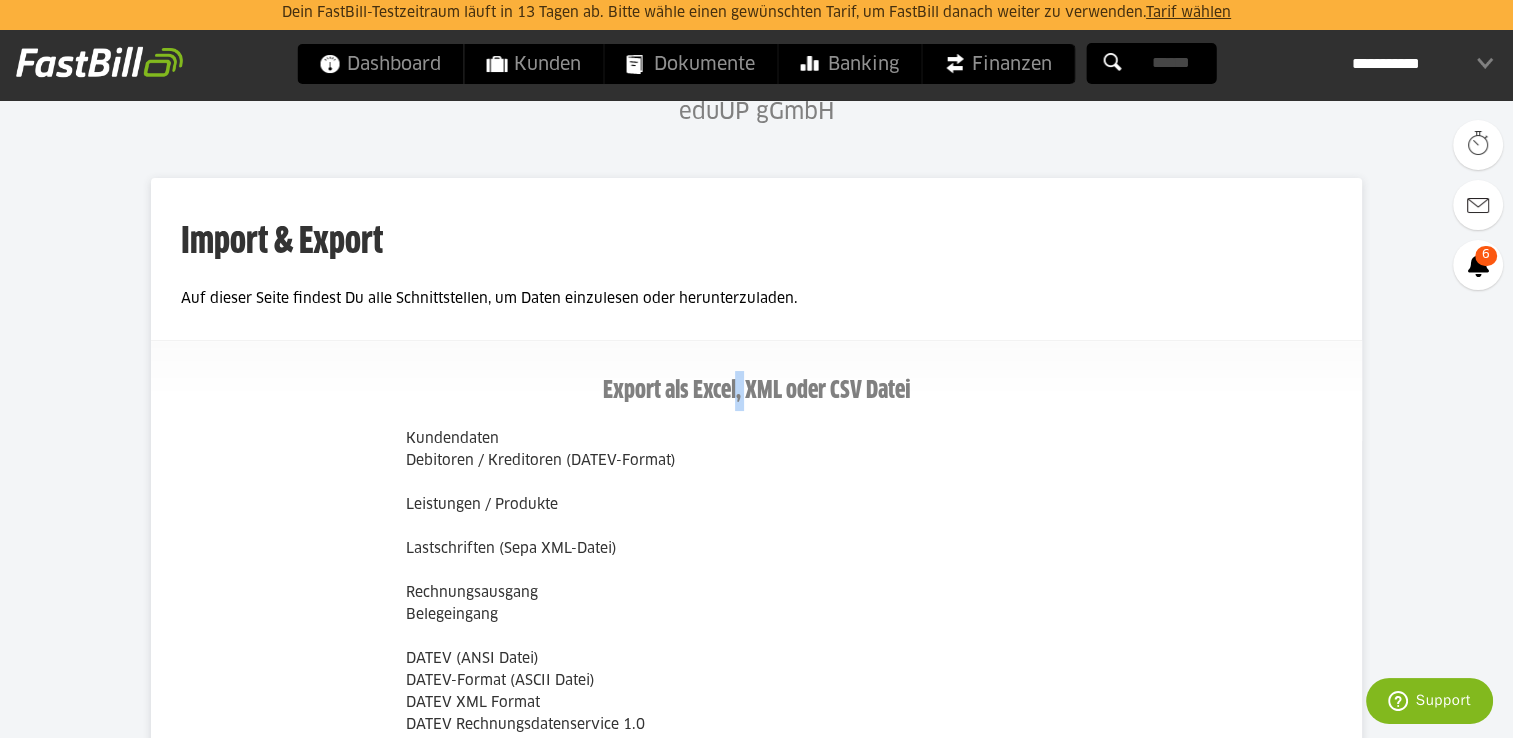 drag, startPoint x: 733, startPoint y: 372, endPoint x: 759, endPoint y: 372, distance: 26 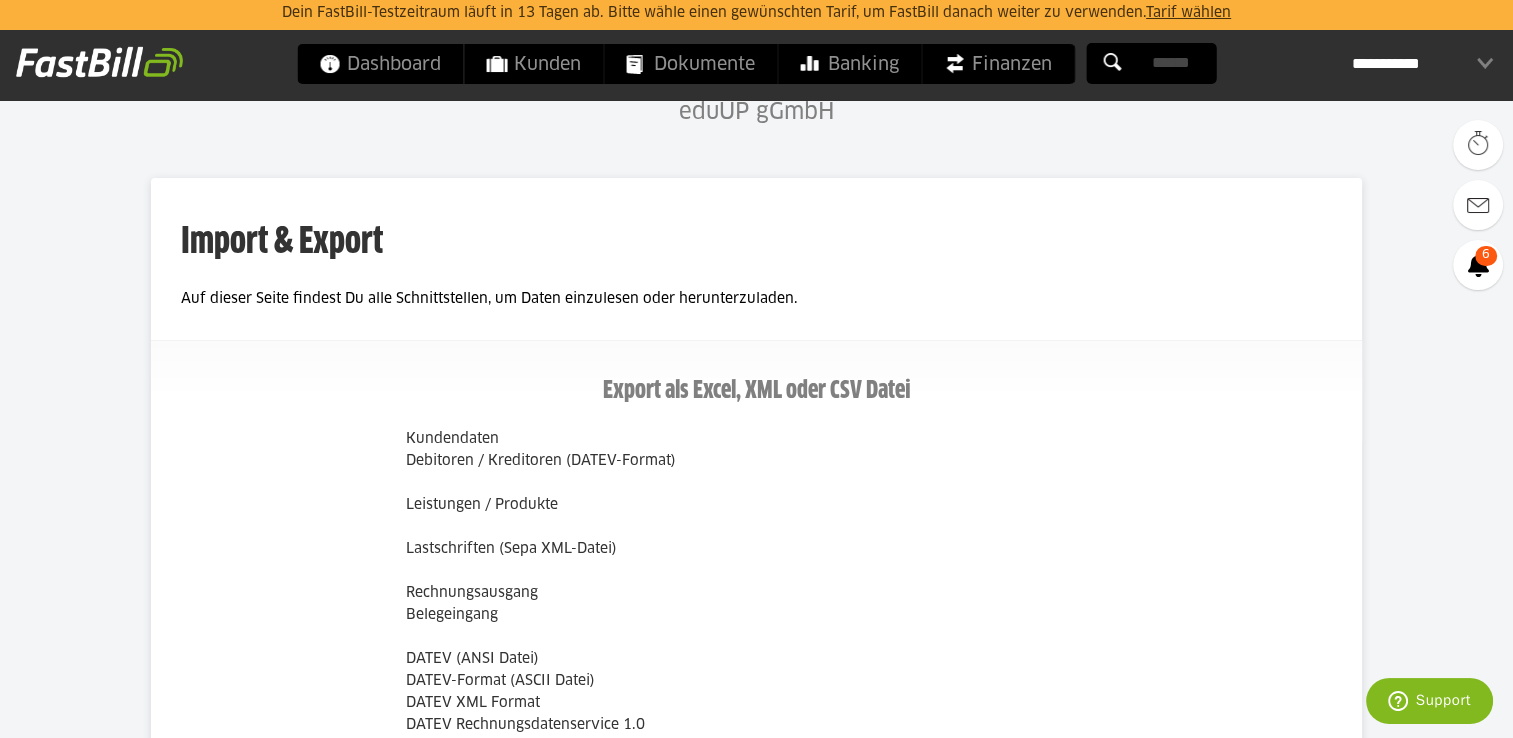 drag, startPoint x: 759, startPoint y: 372, endPoint x: 896, endPoint y: 372, distance: 137 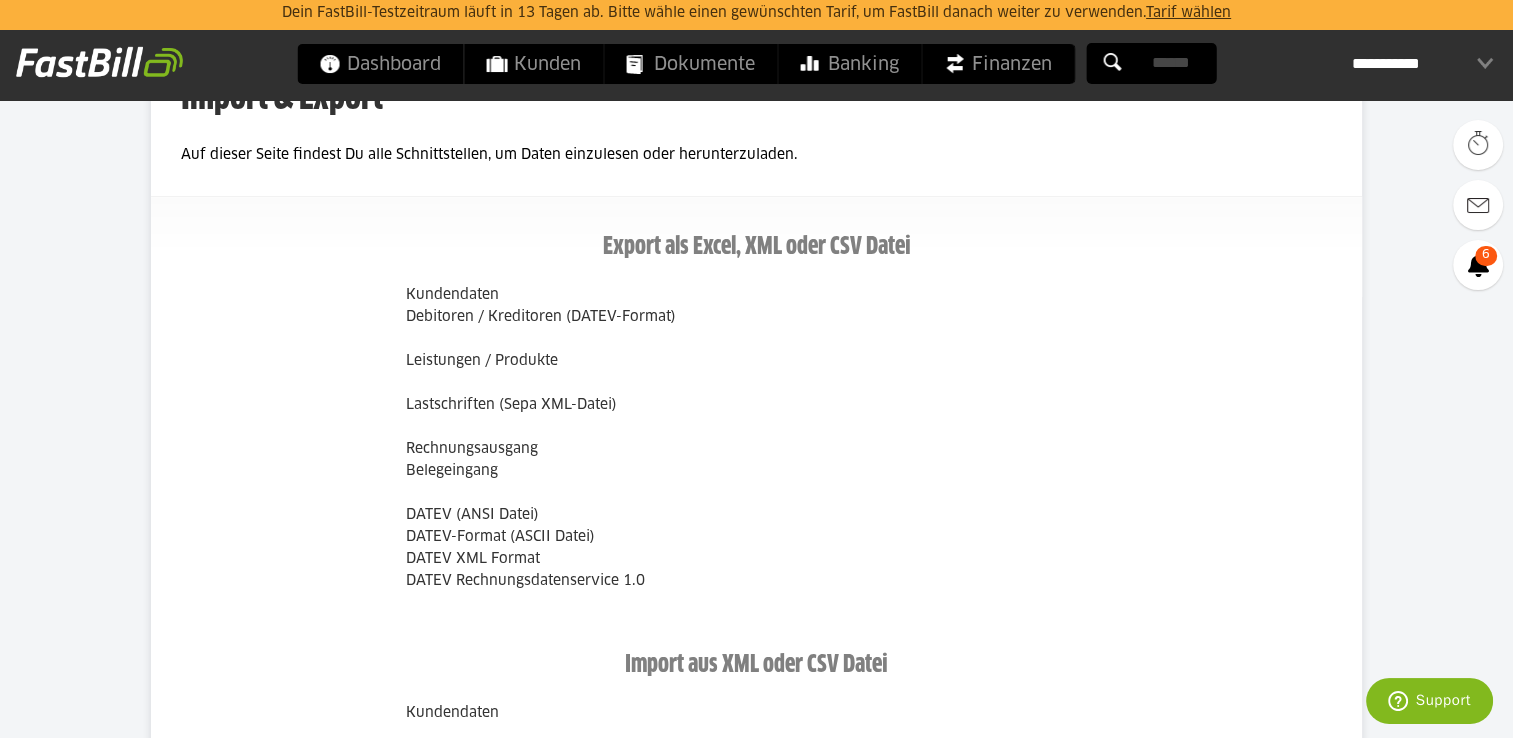 scroll, scrollTop: 300, scrollLeft: 0, axis: vertical 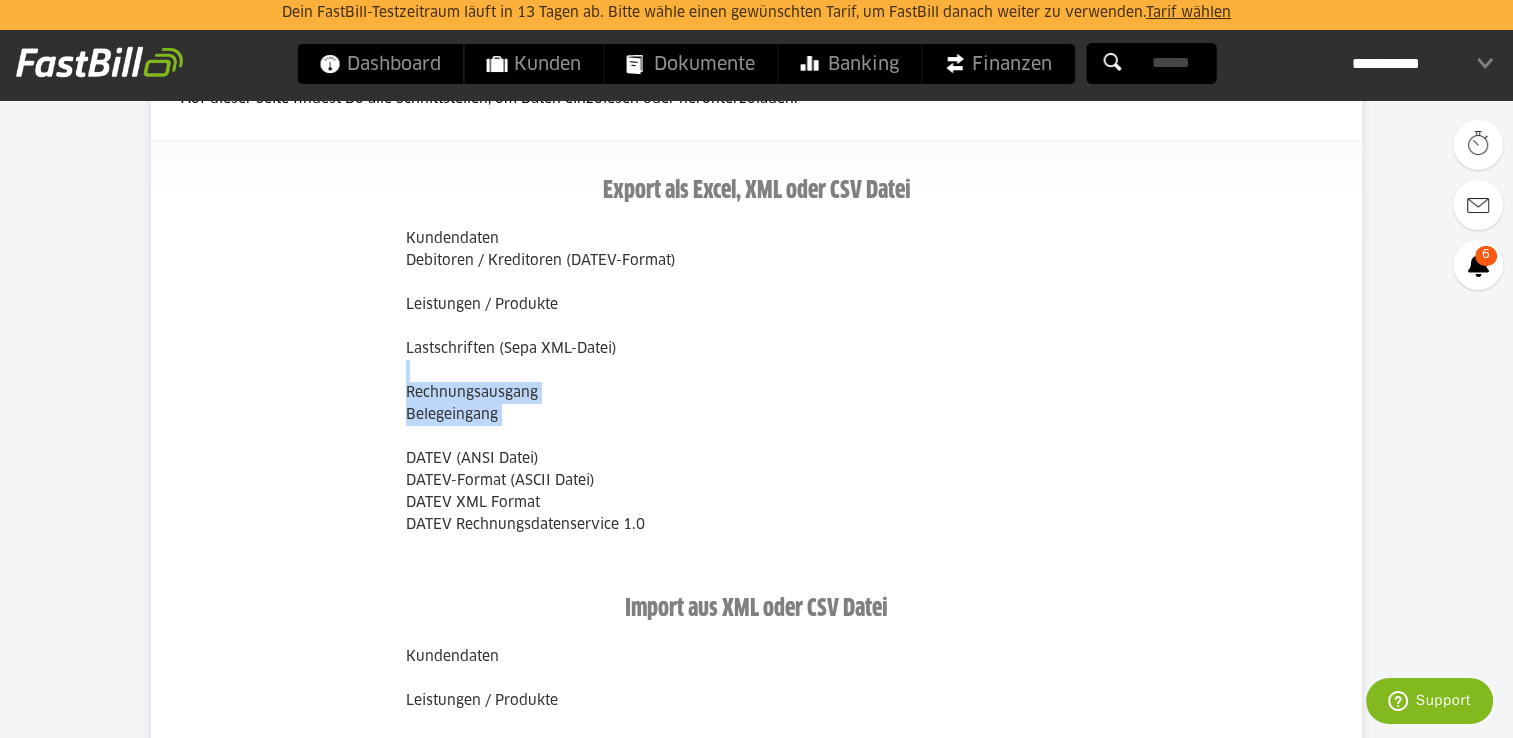 drag, startPoint x: 456, startPoint y: 373, endPoint x: 812, endPoint y: 436, distance: 361.53146 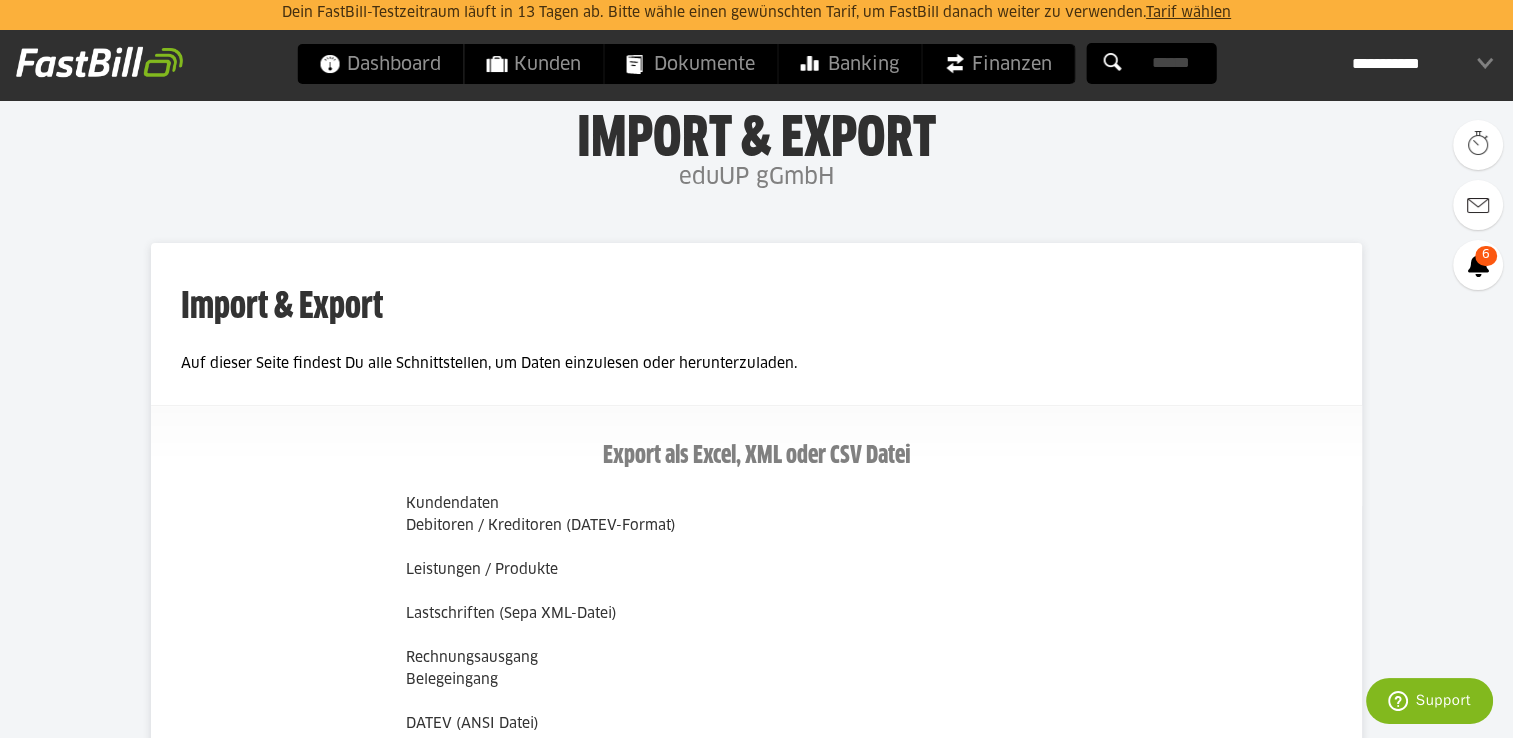 scroll, scrollTop: 0, scrollLeft: 0, axis: both 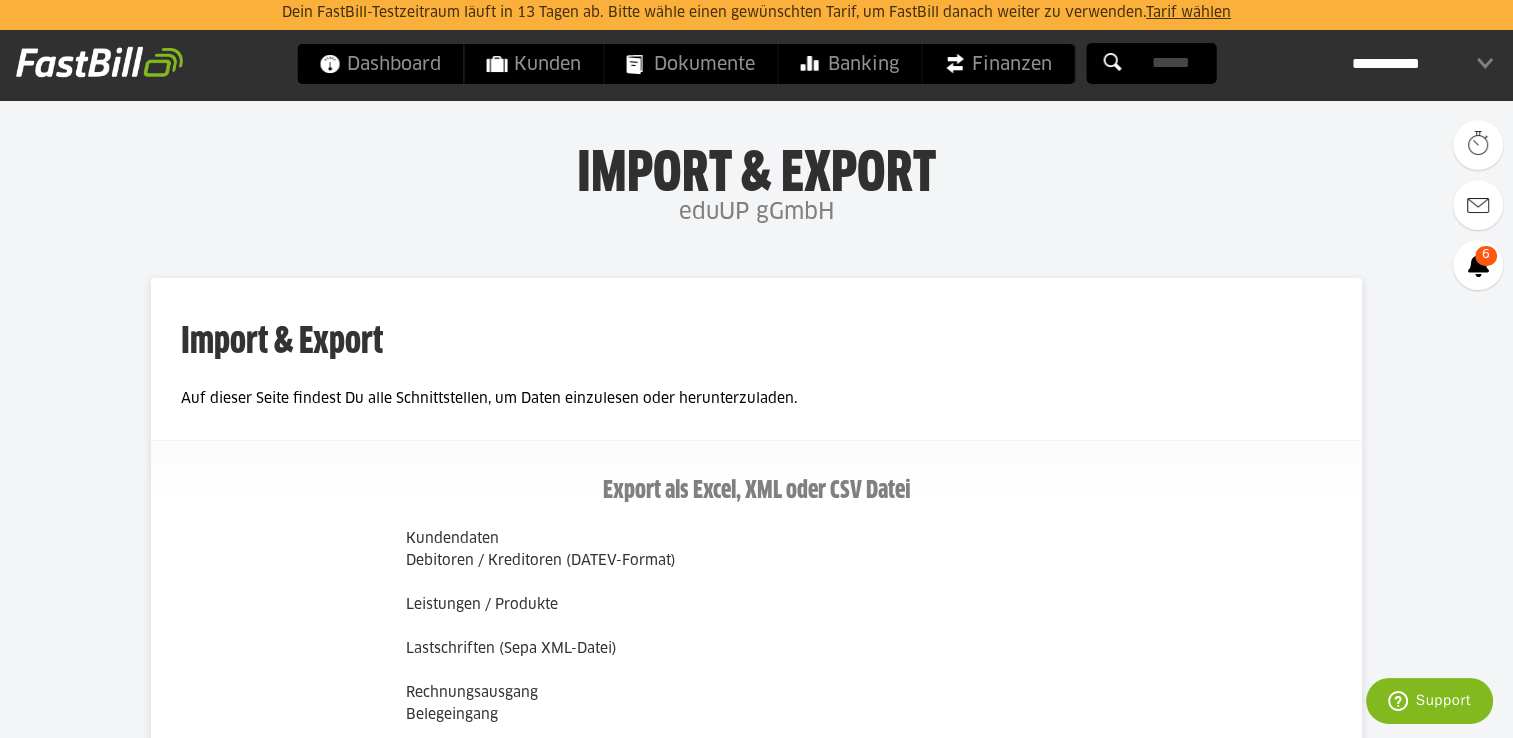 click on "**********" at bounding box center (1422, 64) 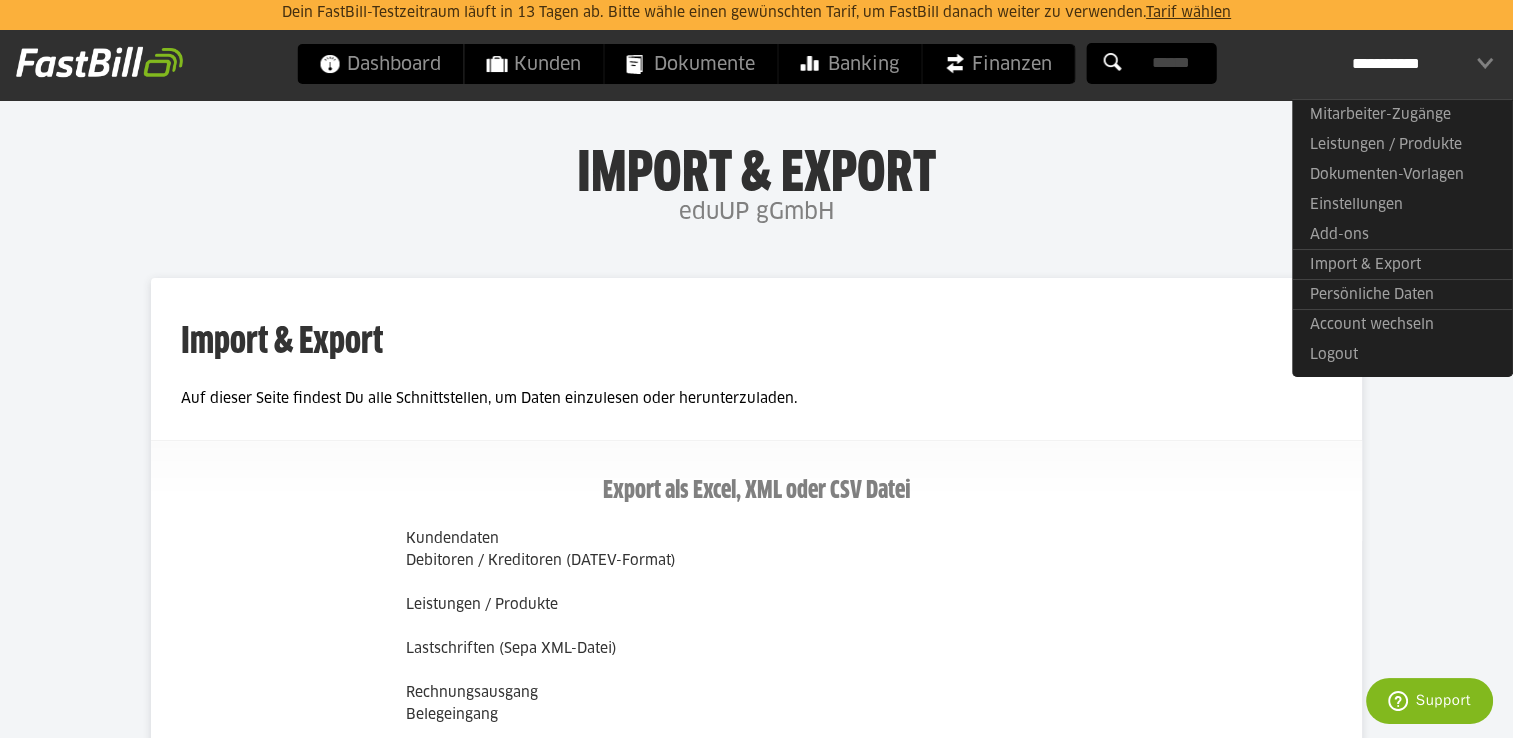 click on "Dein FastBill-Testzeitraum läuft in 13 Tagen ab. Bitte wähle einen gewünschten Tarif, um FastBill danach weiter zu verwenden.                                                 Tarif wählen" at bounding box center [756, 15] 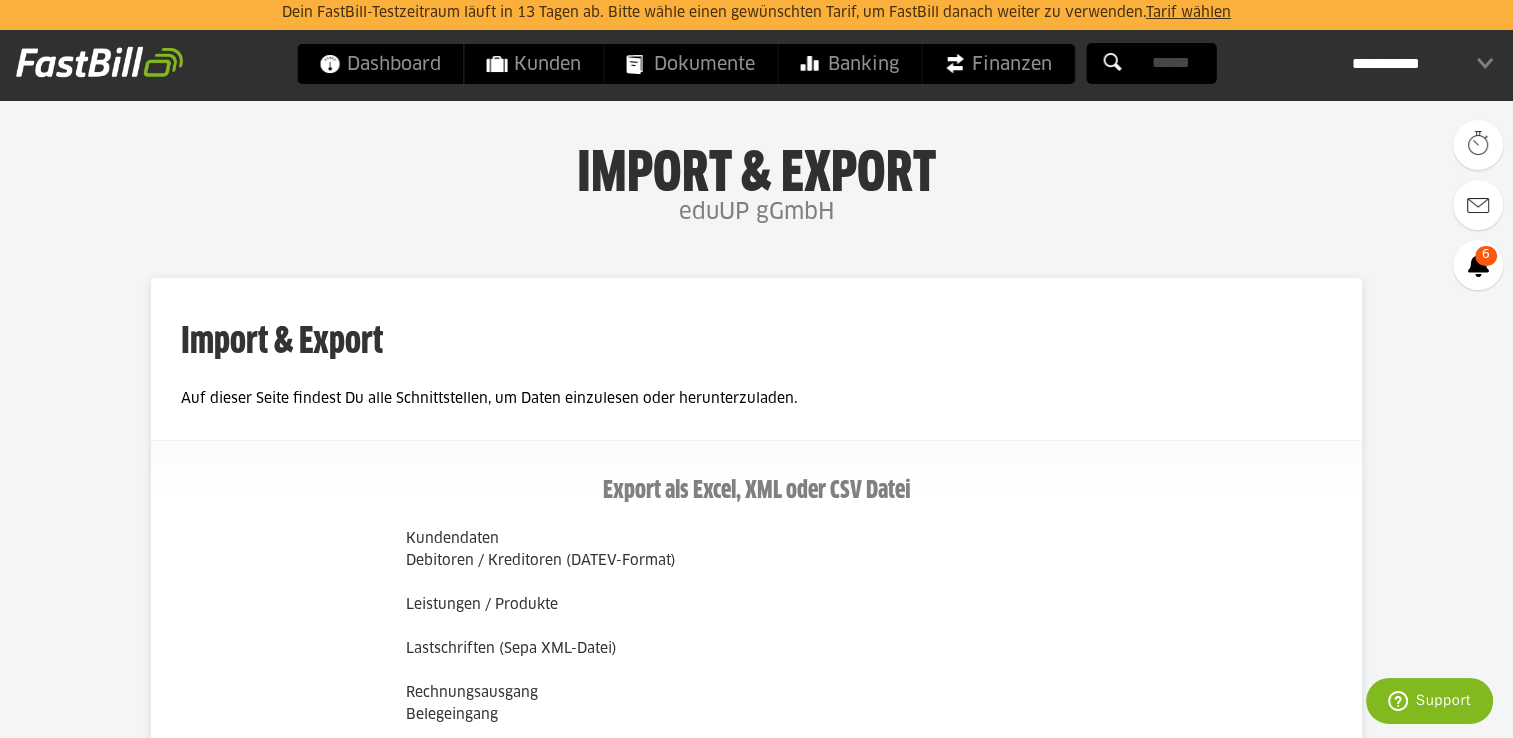 click on "Tarif wählen" at bounding box center (1188, 13) 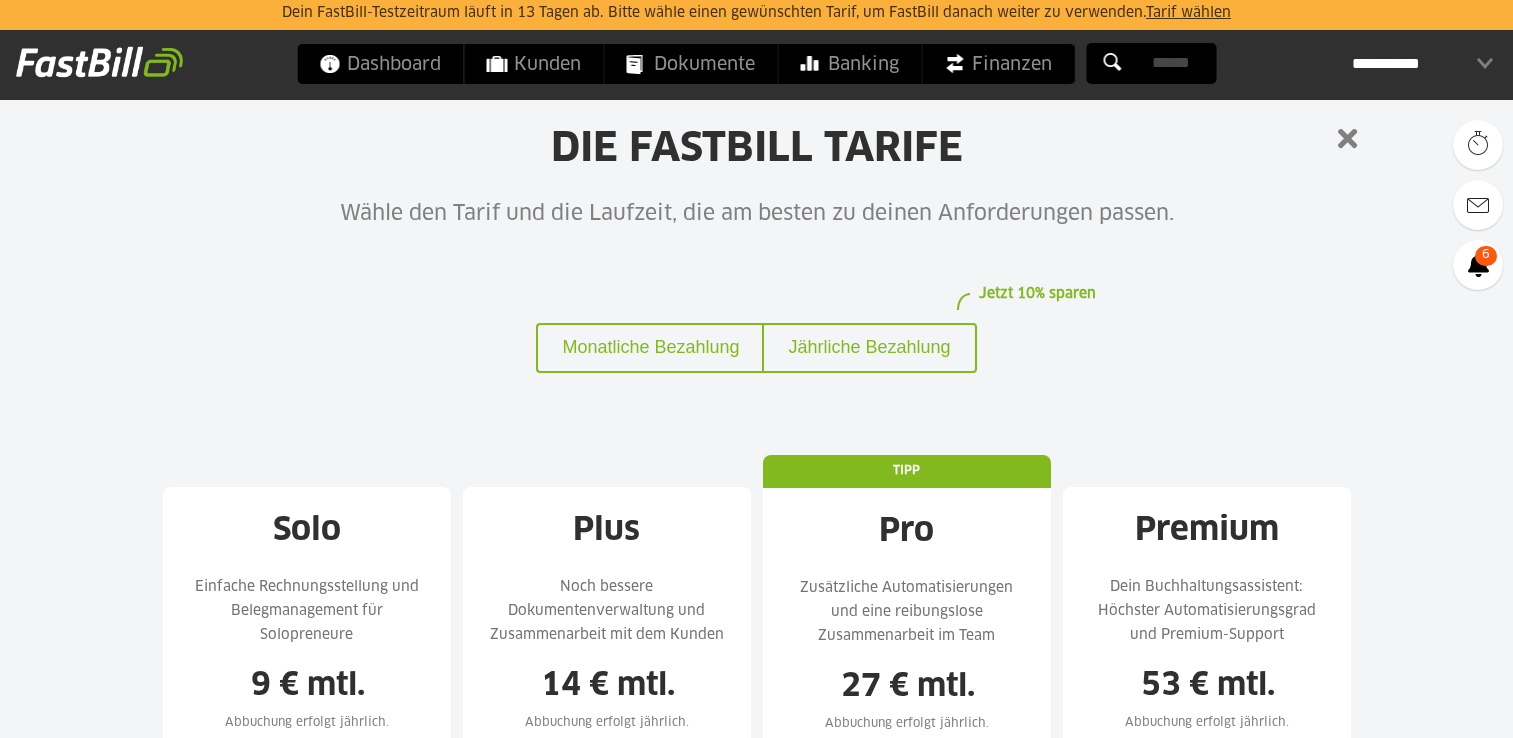 scroll, scrollTop: 300, scrollLeft: 0, axis: vertical 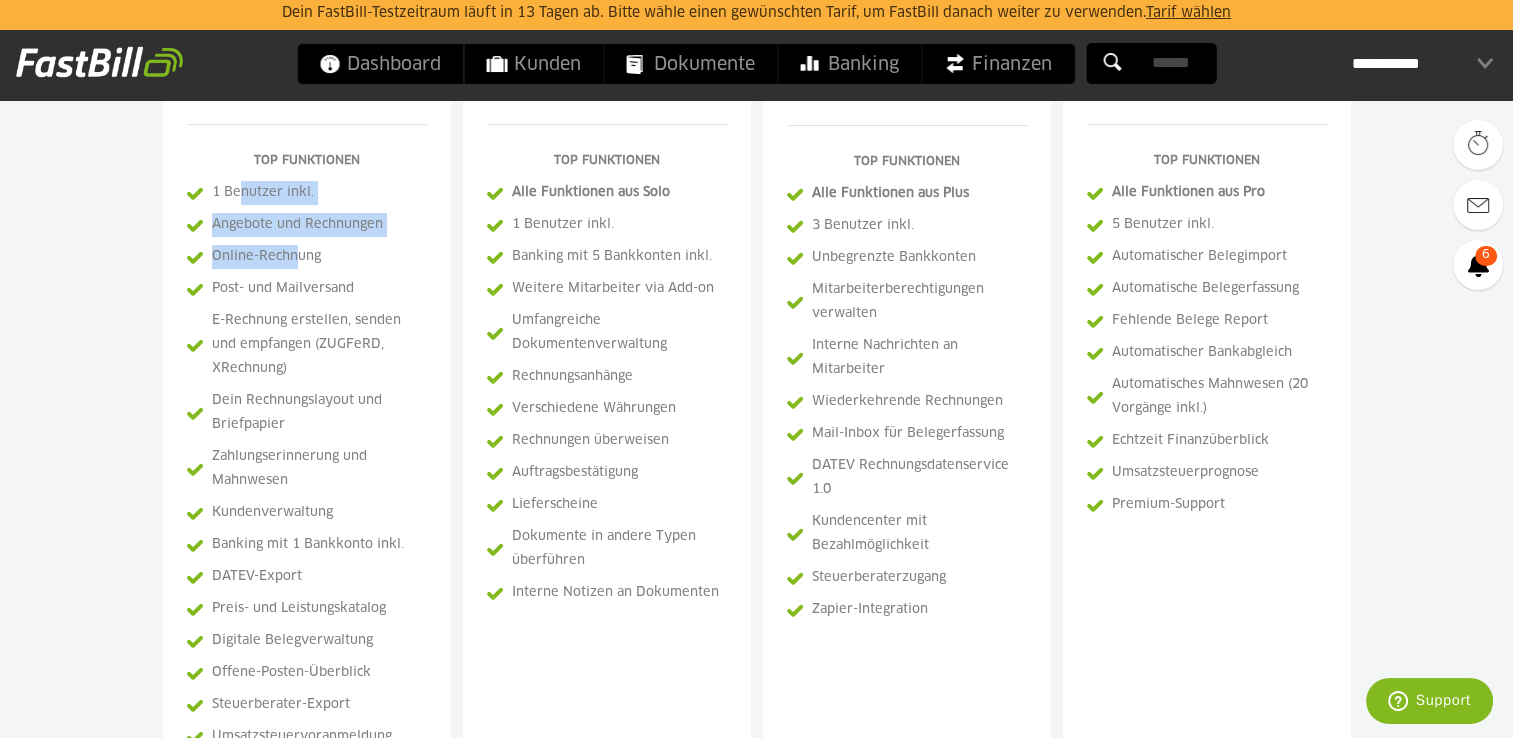 drag, startPoint x: 239, startPoint y: 195, endPoint x: 341, endPoint y: 272, distance: 127.80063 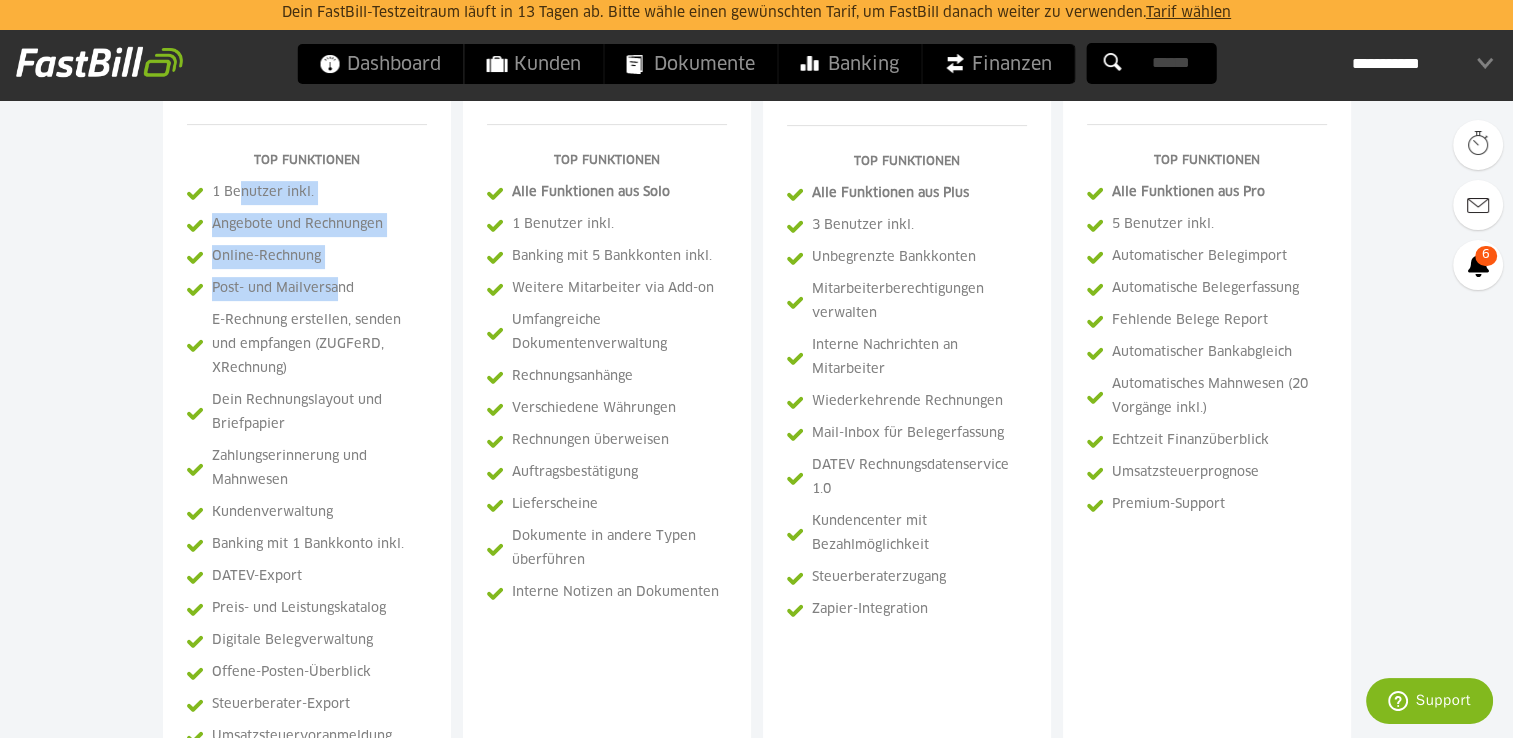 scroll, scrollTop: 806, scrollLeft: 0, axis: vertical 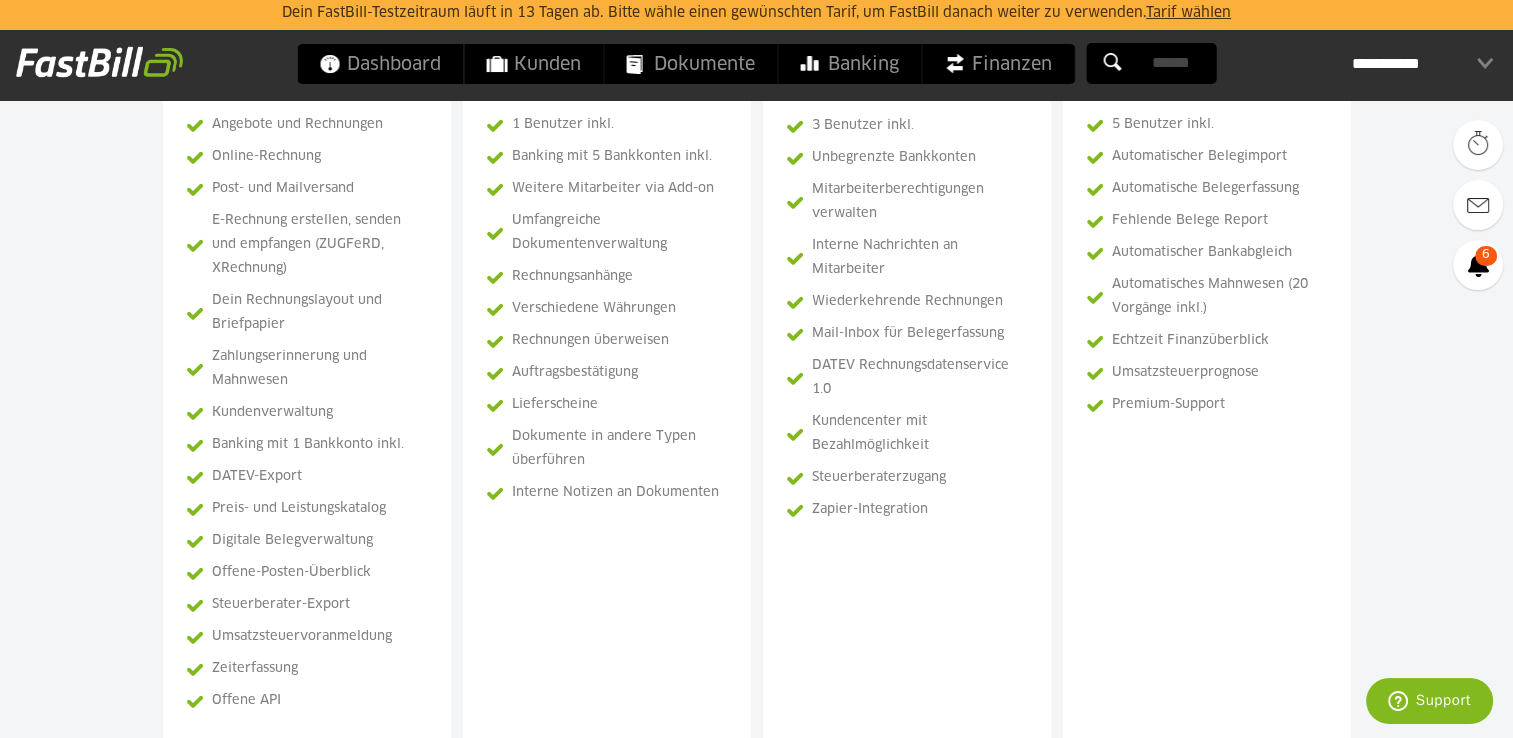 click on "E-Rechnung erstellen, senden und empfangen (ZUGFeRD, XRechnung)" at bounding box center (307, 245) 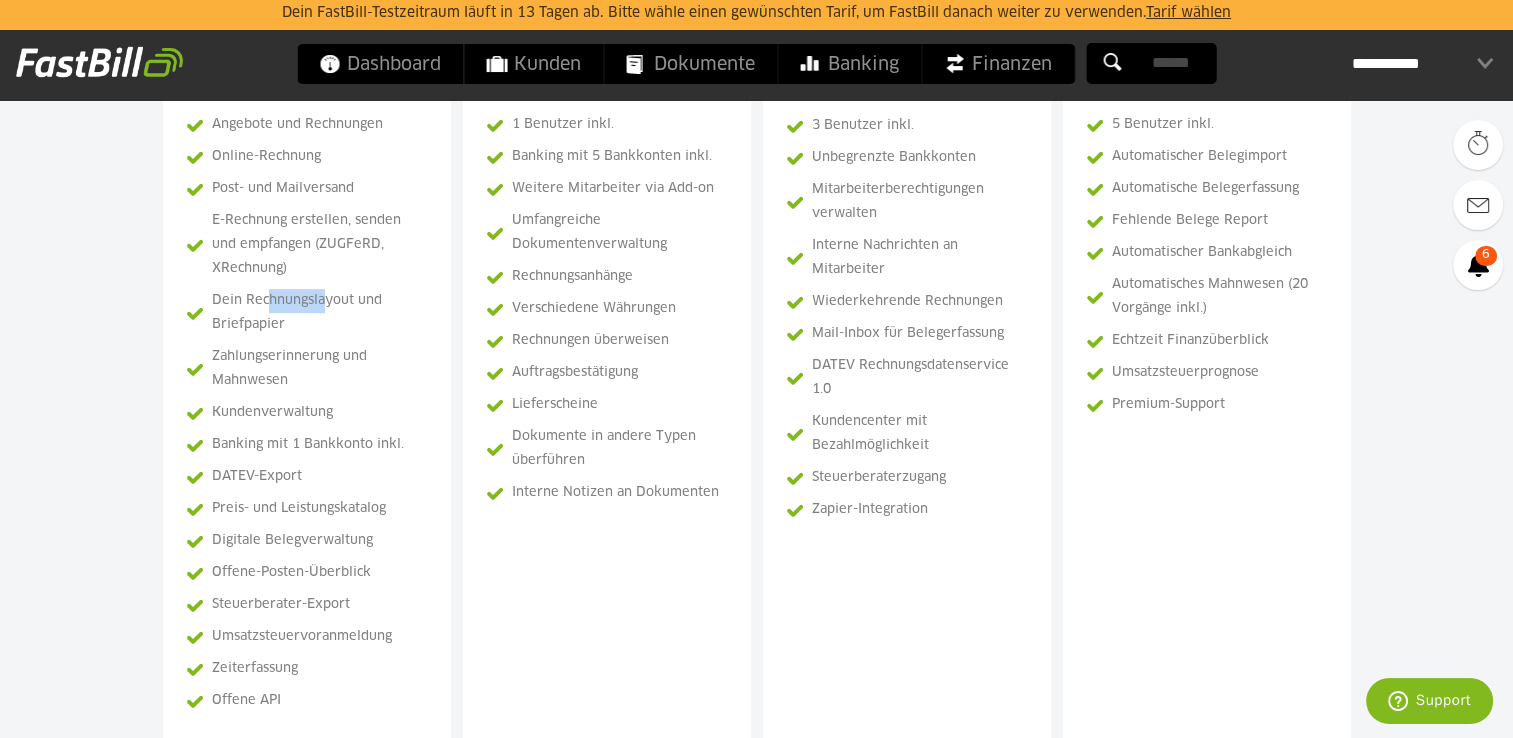 drag, startPoint x: 324, startPoint y: 309, endPoint x: 274, endPoint y: 299, distance: 50.990196 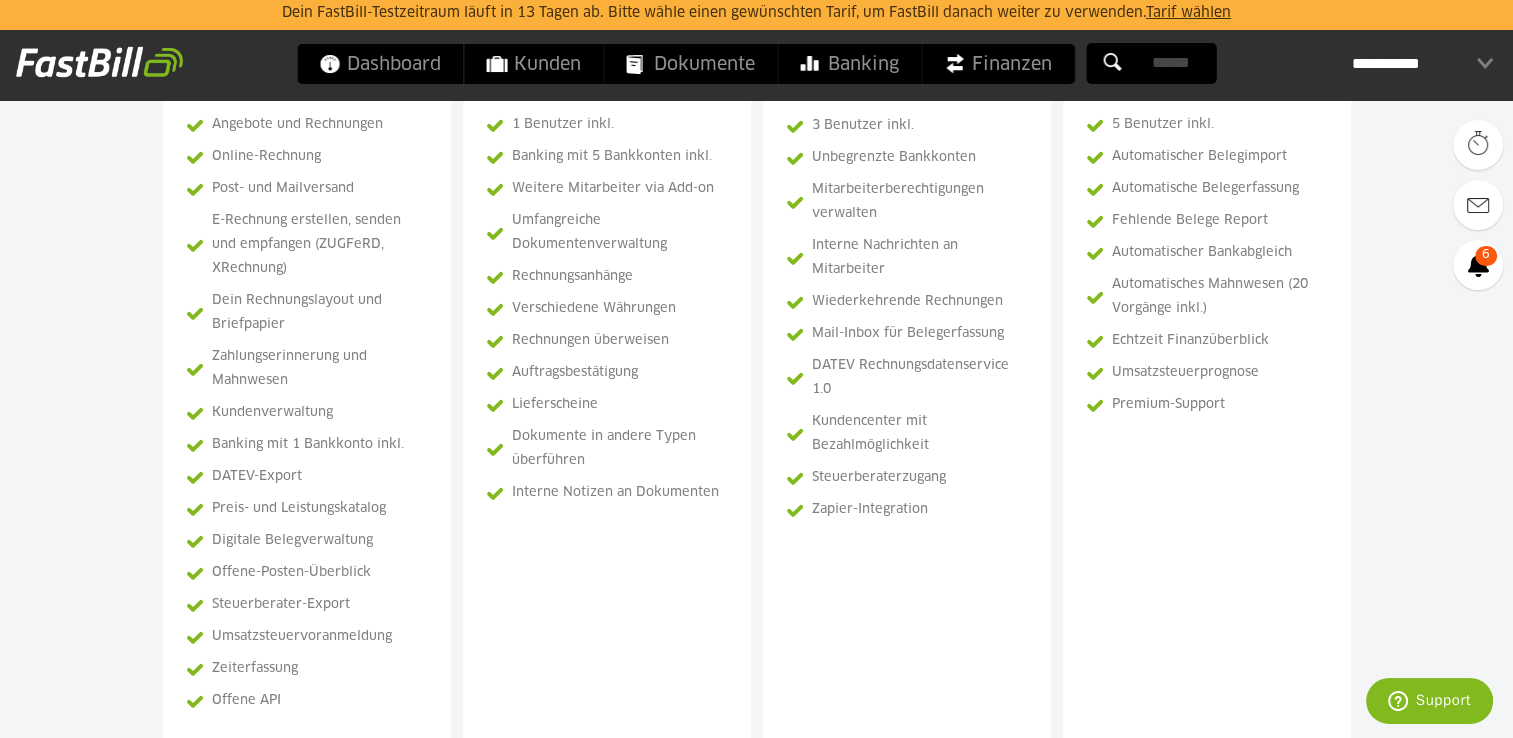 drag, startPoint x: 274, startPoint y: 299, endPoint x: 300, endPoint y: 315, distance: 30.528675 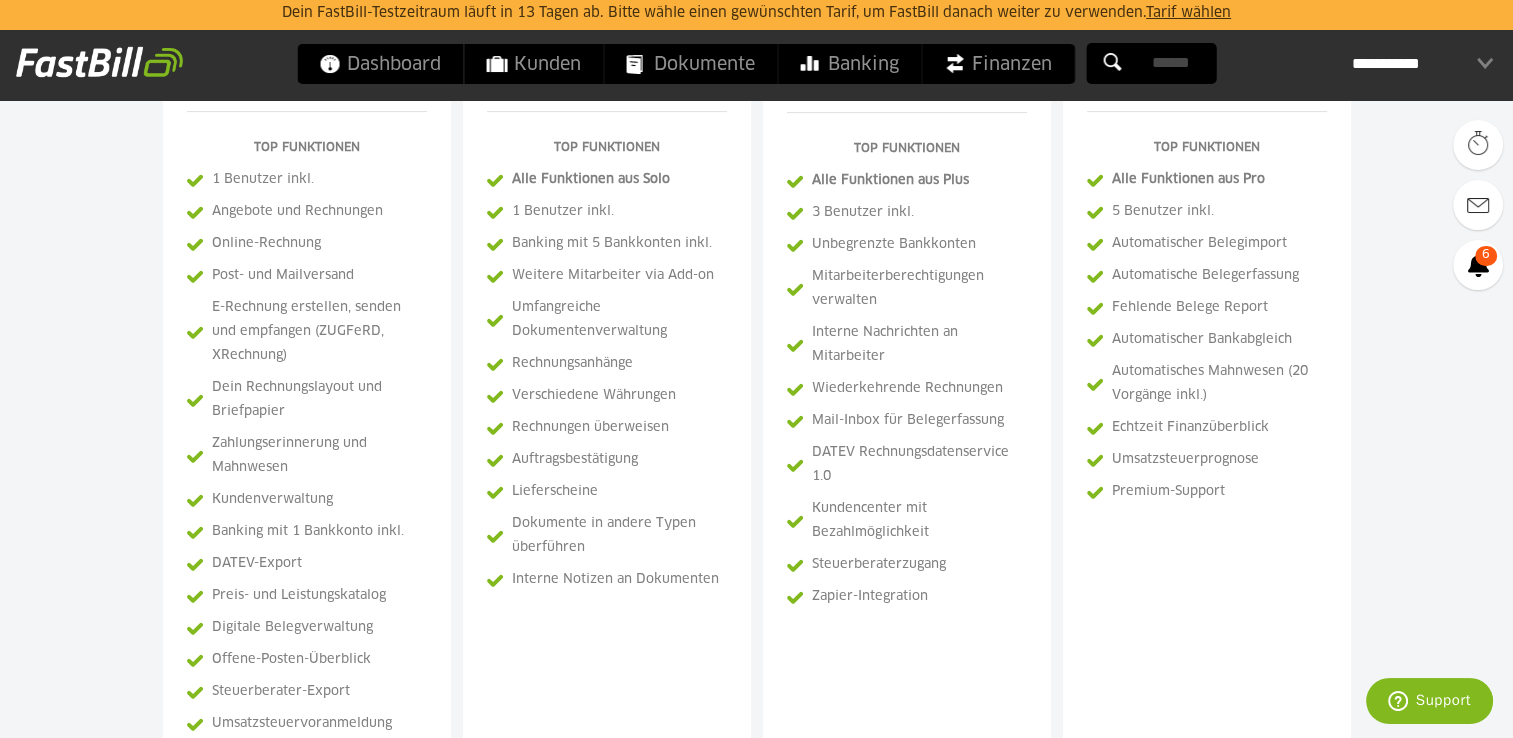 scroll, scrollTop: 806, scrollLeft: 0, axis: vertical 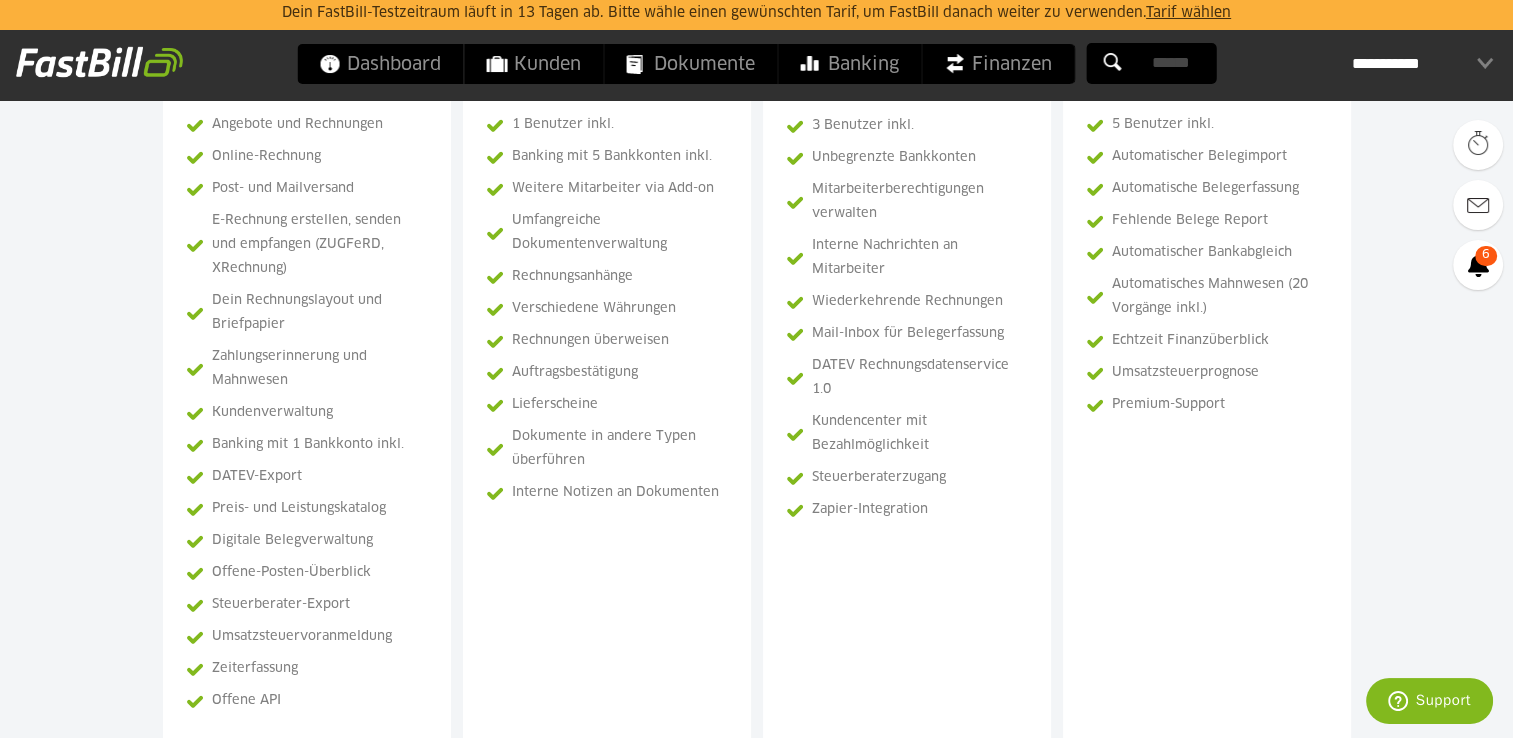 drag, startPoint x: 672, startPoint y: 177, endPoint x: 668, endPoint y: 211, distance: 34.234486 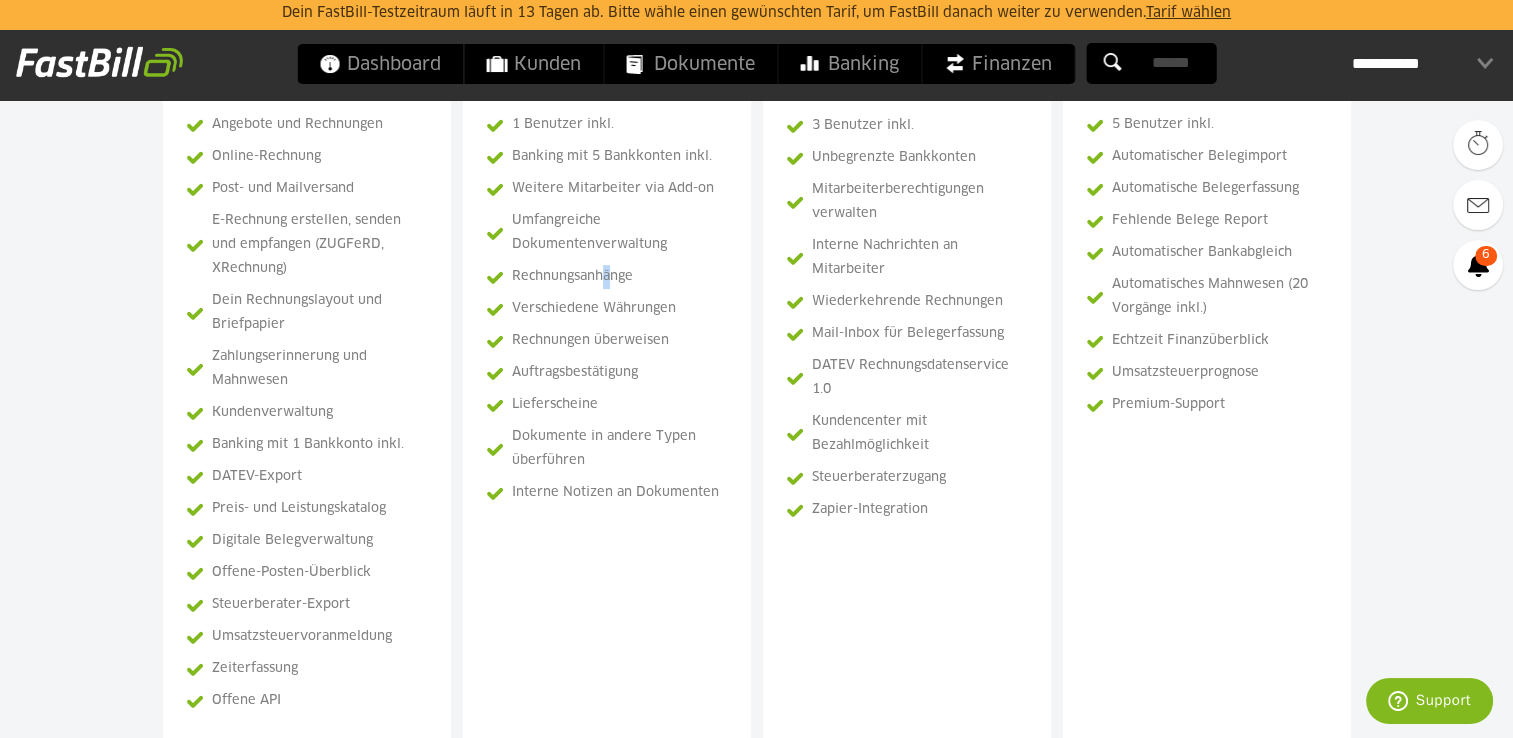 click on "Rechnungsanhänge" at bounding box center [307, 313] 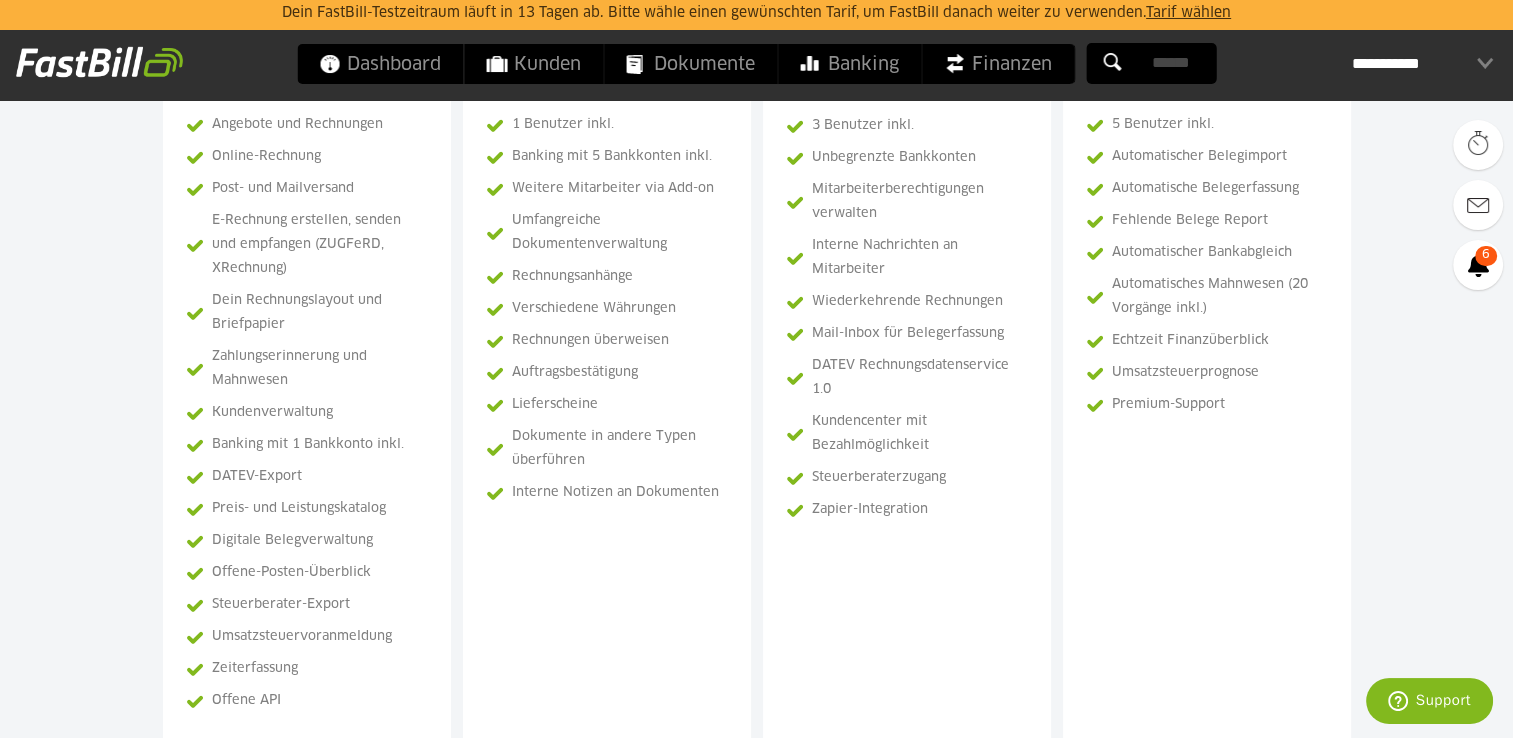 click on "Rechnungsanhänge" at bounding box center [307, 313] 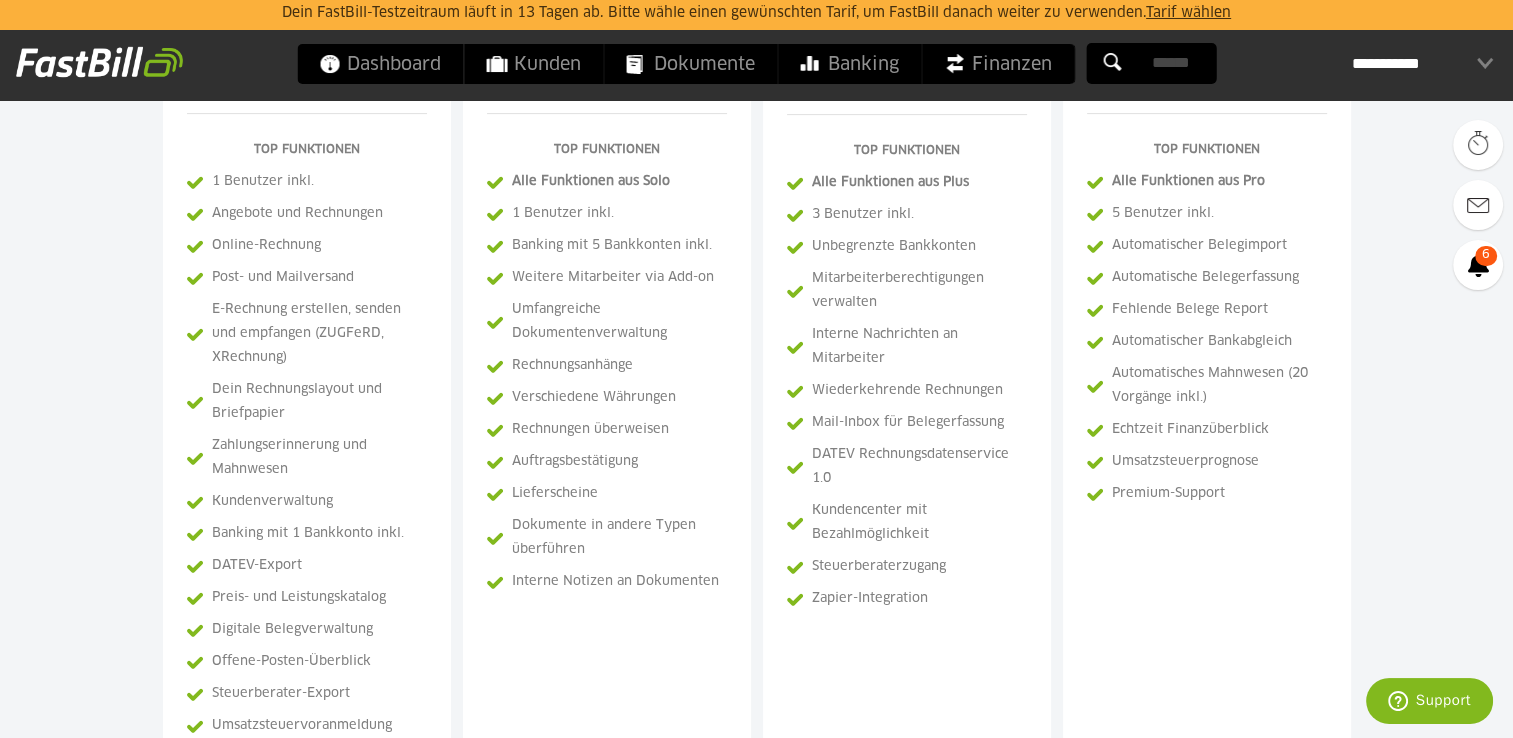 scroll, scrollTop: 706, scrollLeft: 0, axis: vertical 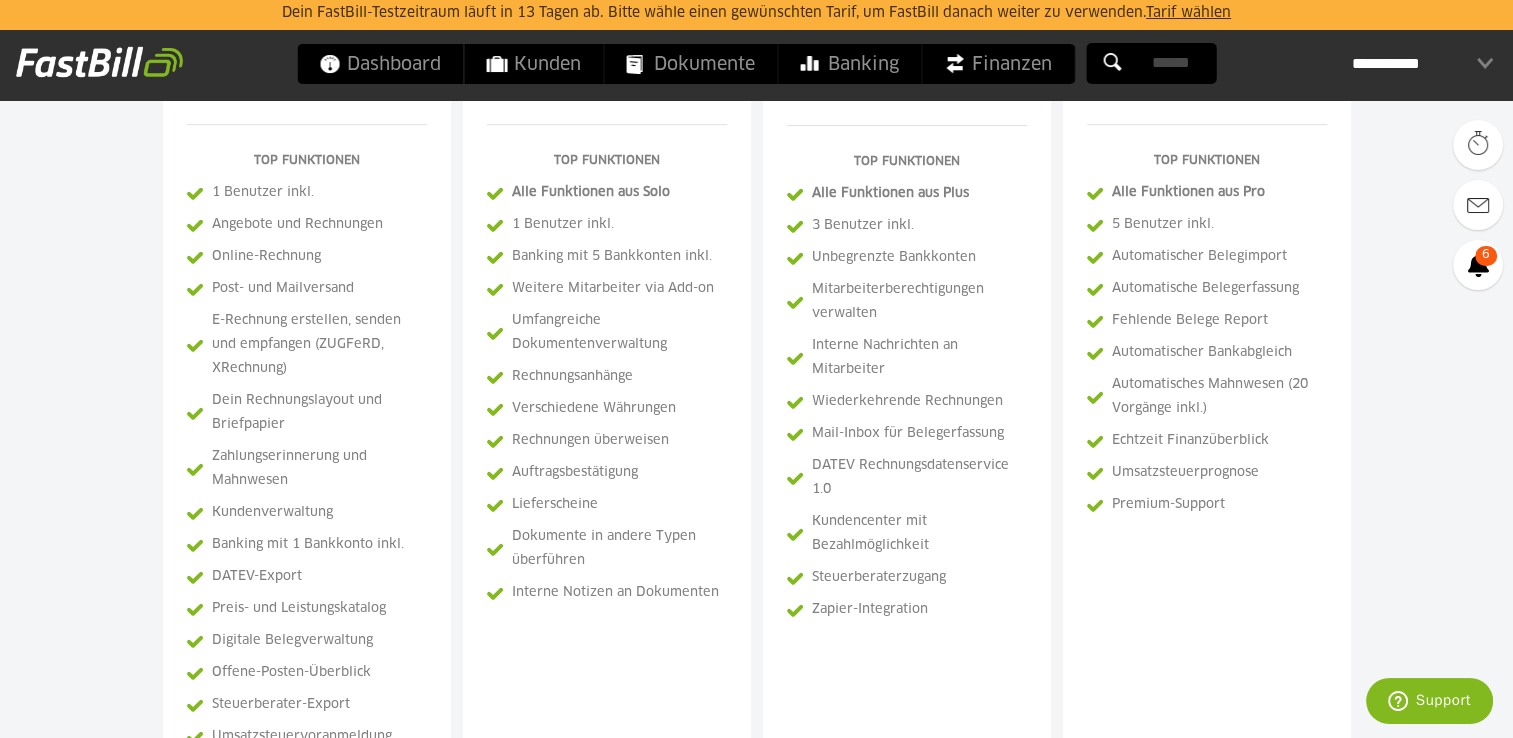 click on "Interne Nachrichten an Mitarbeiter" at bounding box center (907, 358) 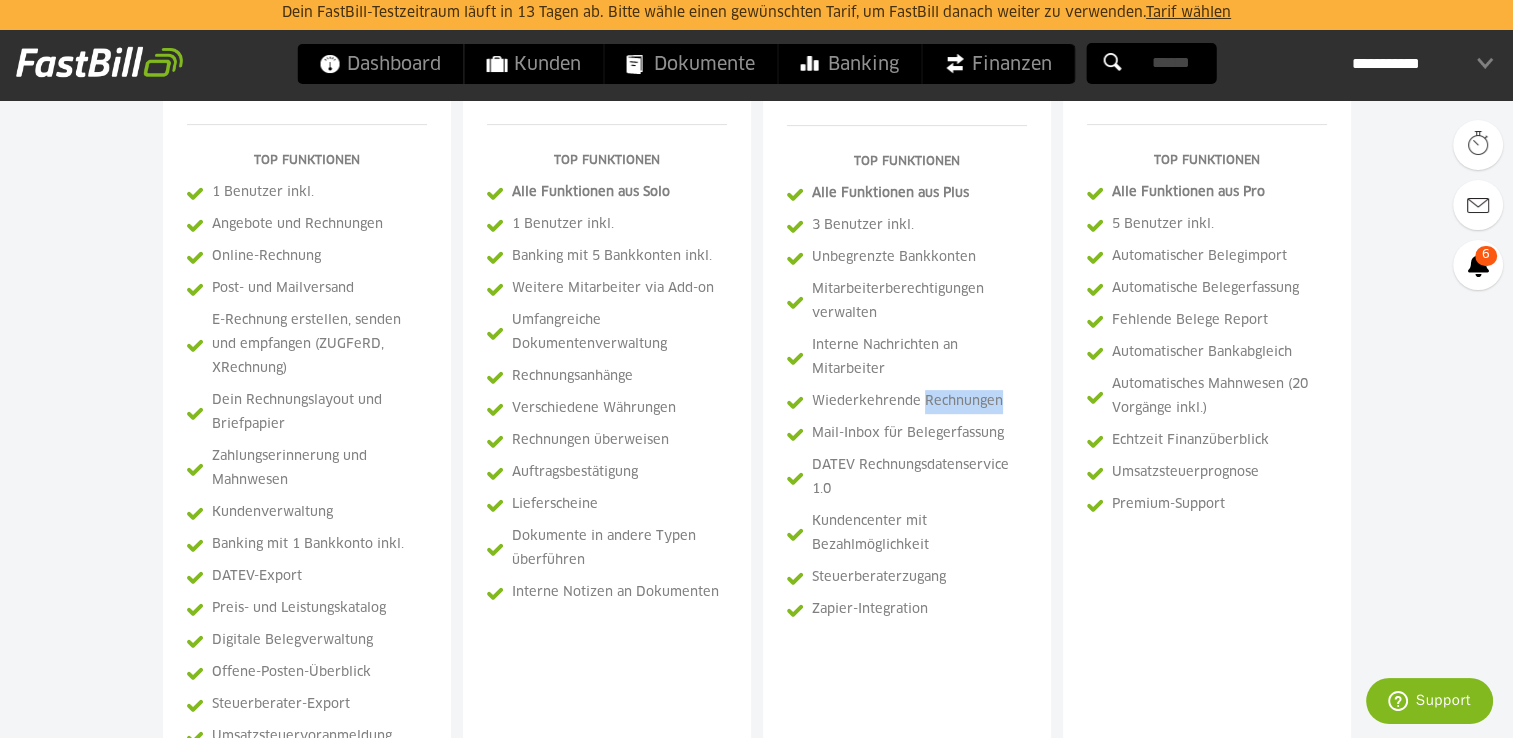 click on "Wiederkehrende Rechnungen" at bounding box center [907, 402] 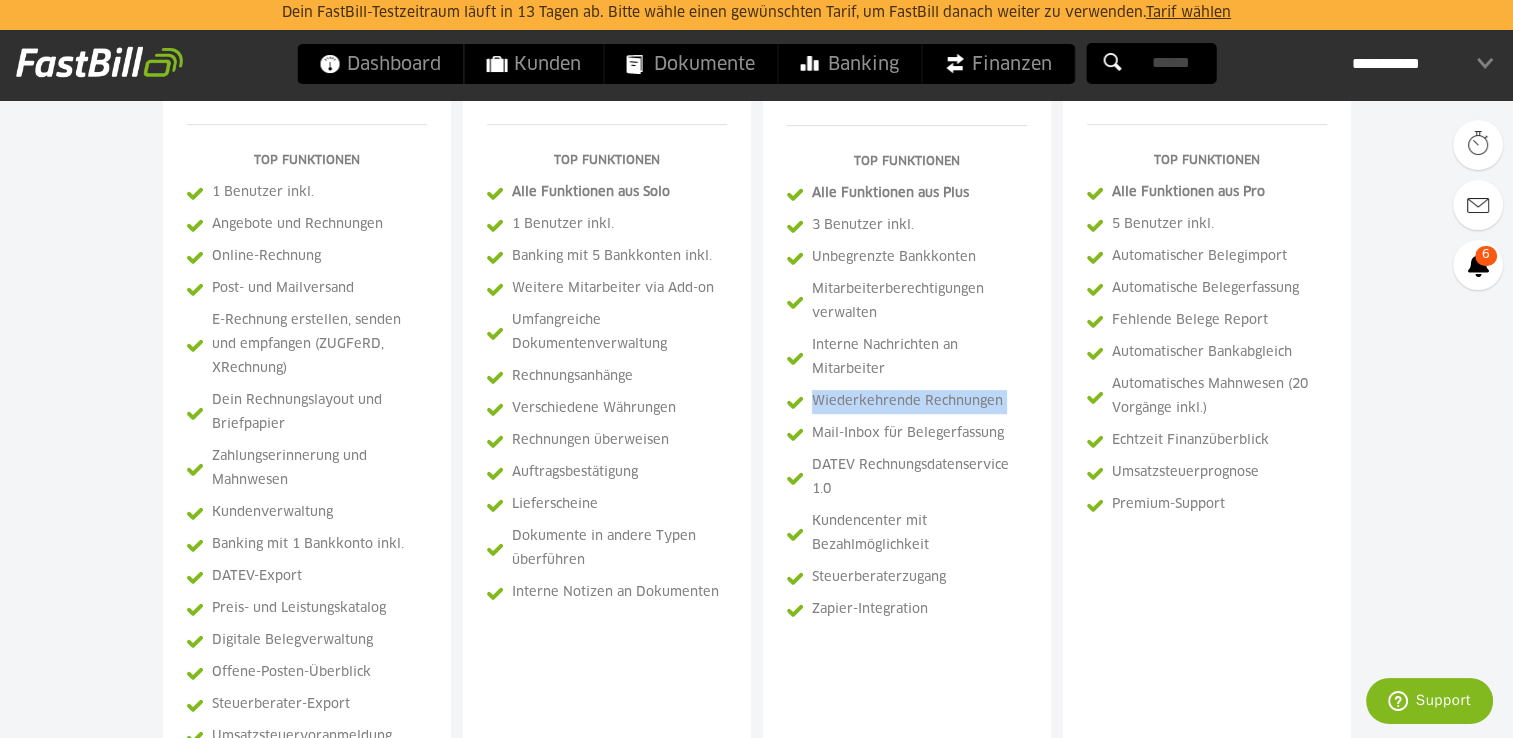 click on "Wiederkehrende Rechnungen" at bounding box center [907, 402] 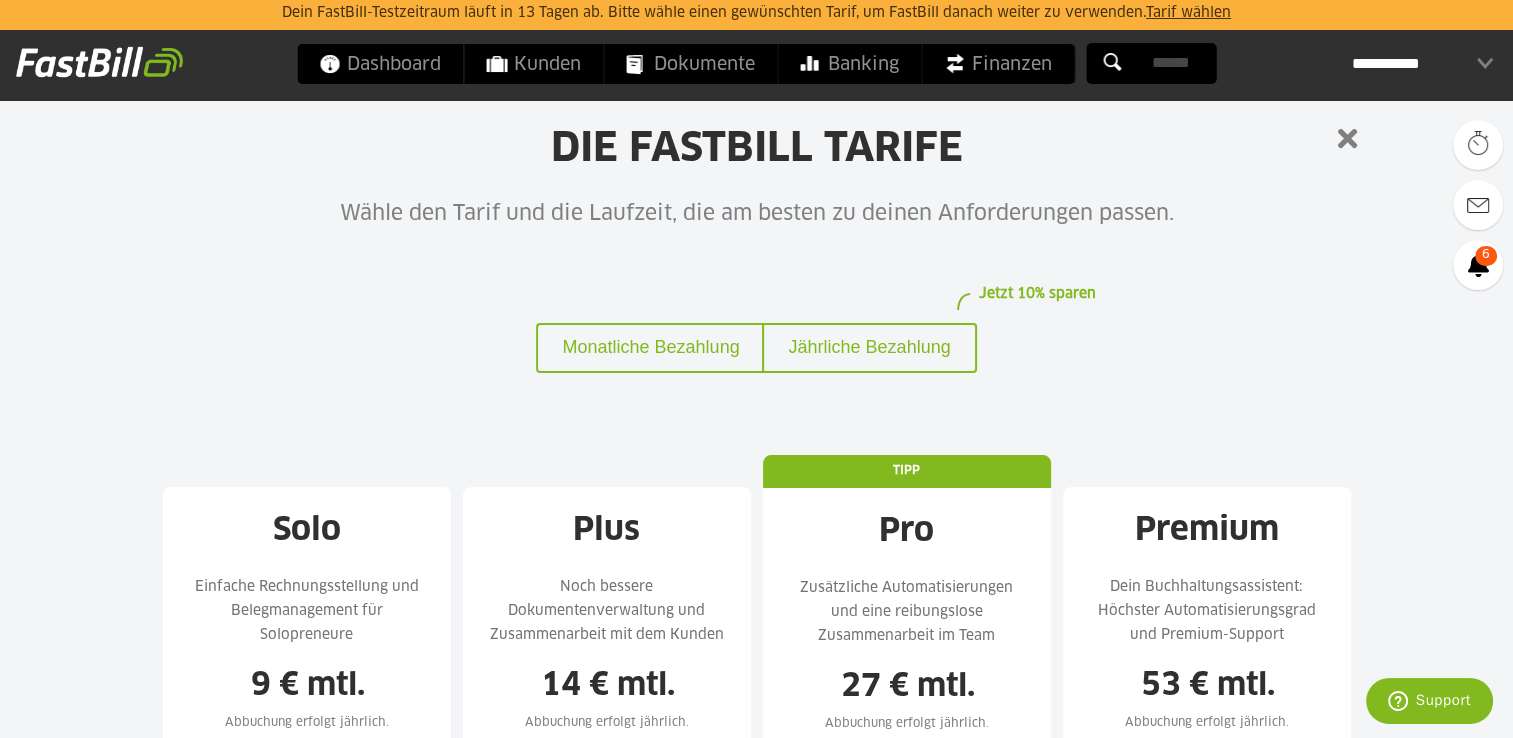 scroll, scrollTop: 0, scrollLeft: 0, axis: both 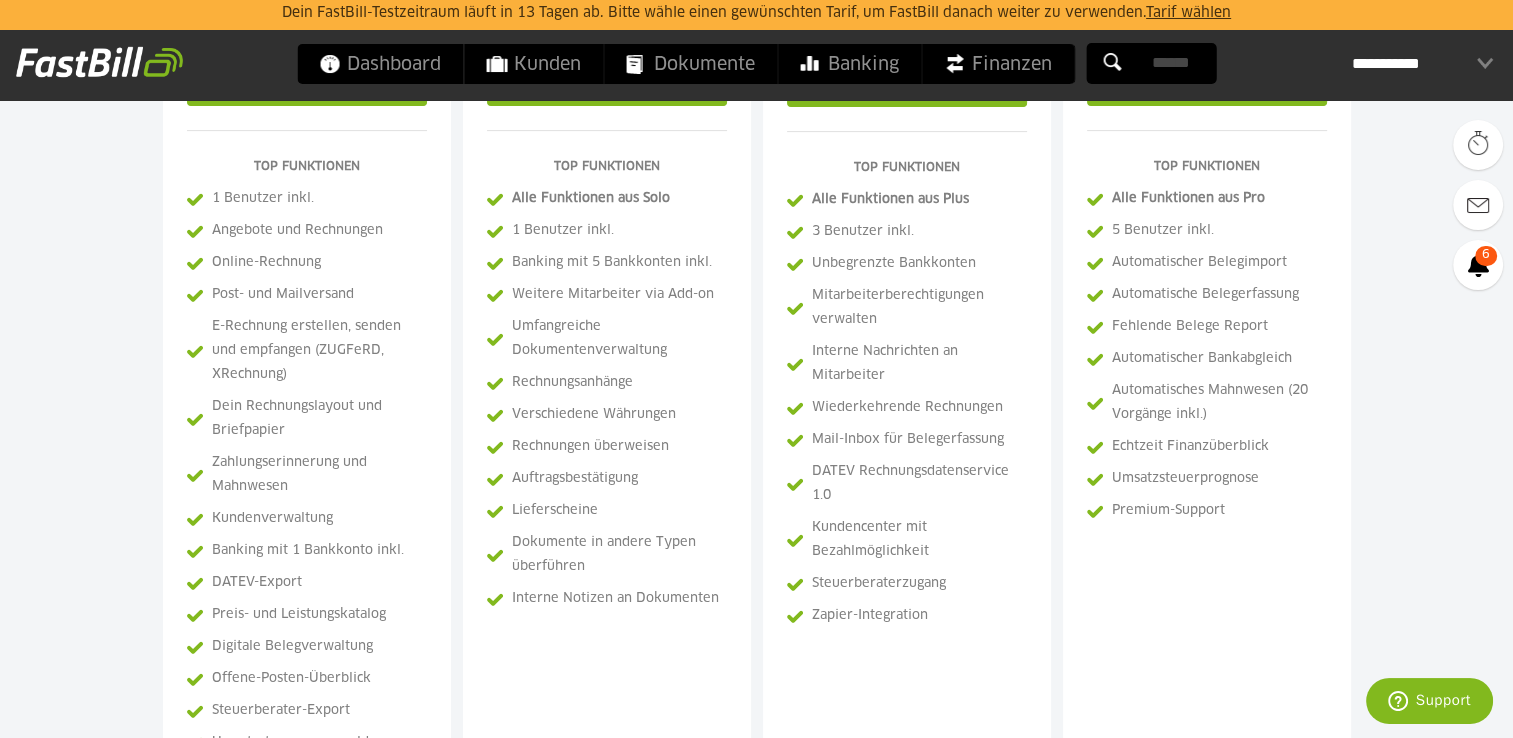 click on "Post- und Mailversand" at bounding box center (307, 295) 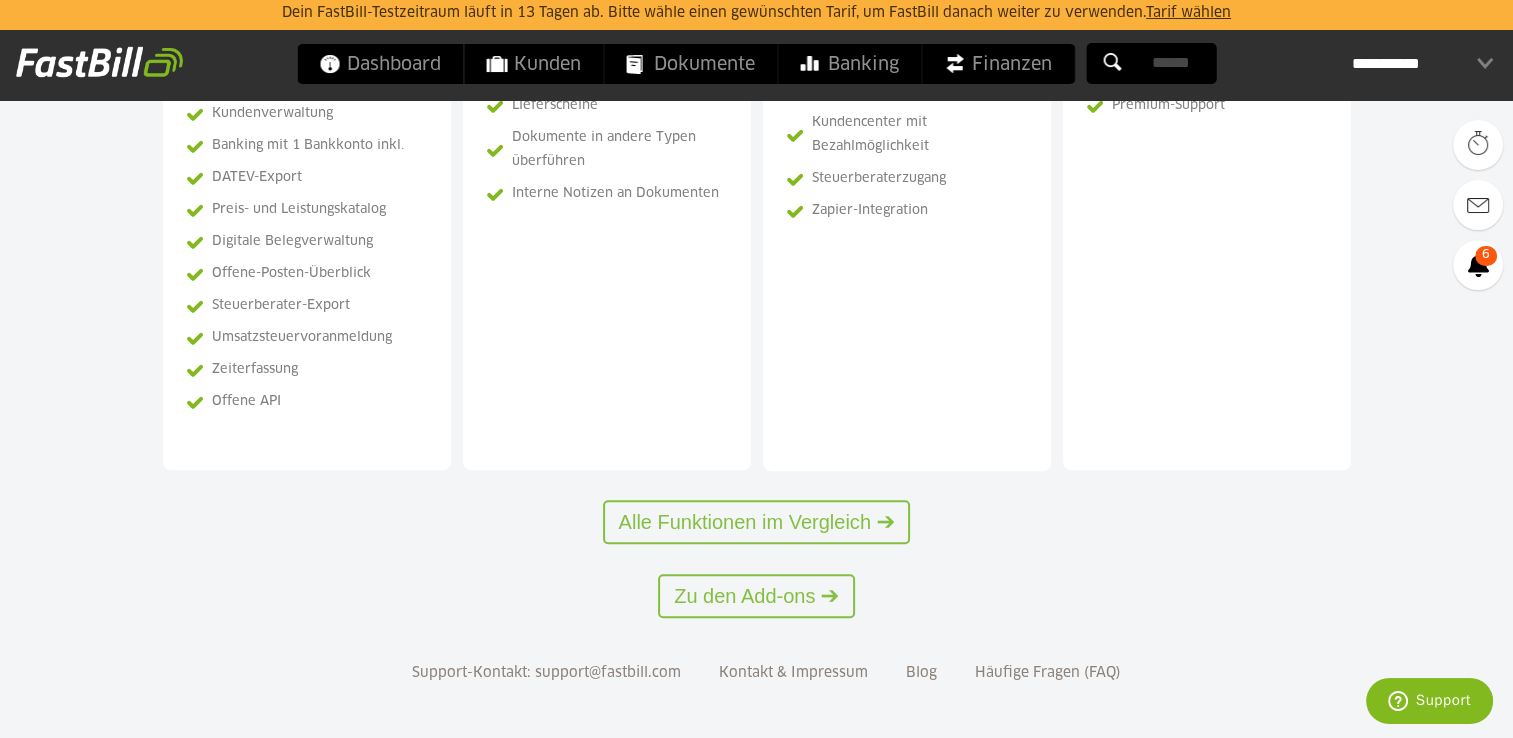 scroll, scrollTop: 1106, scrollLeft: 0, axis: vertical 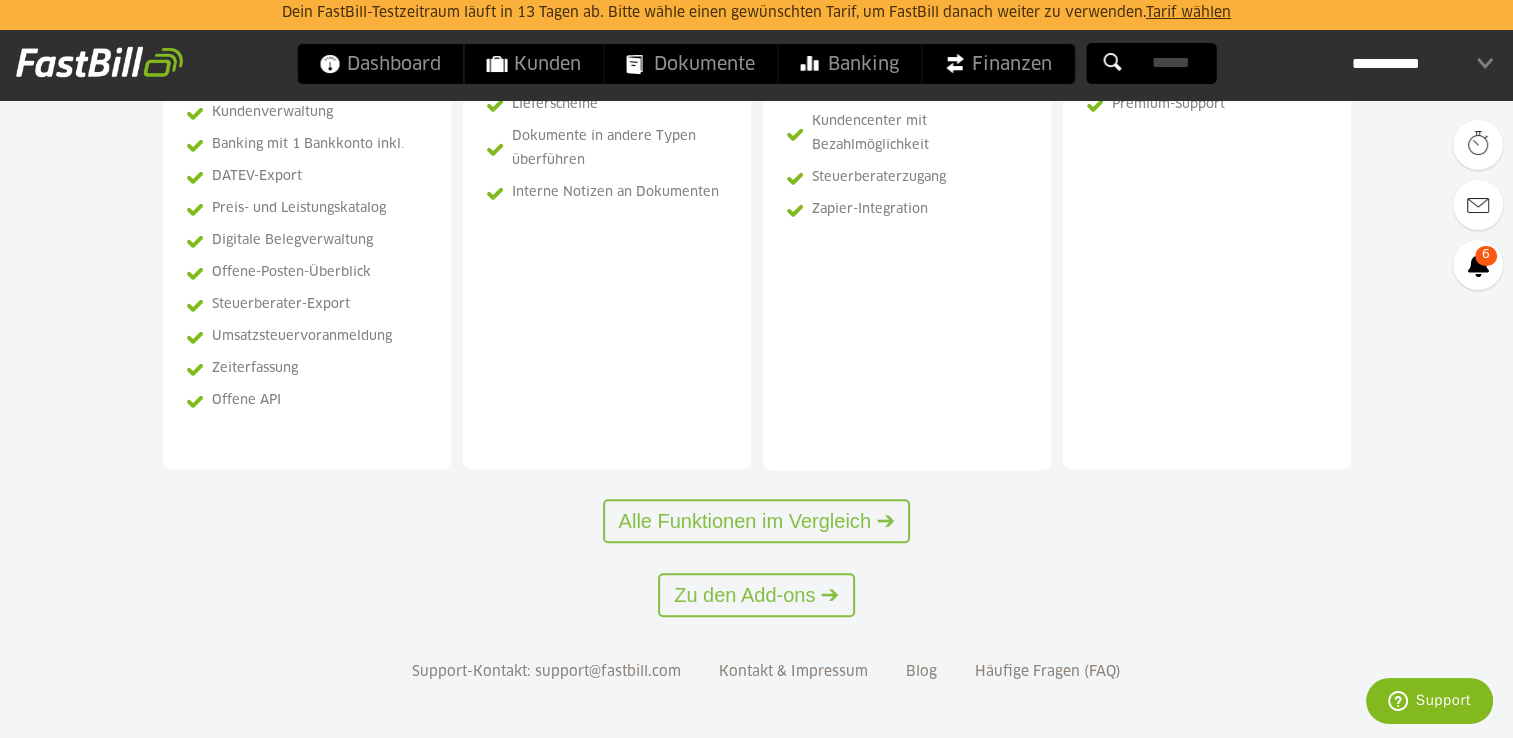 click on "Support-Kontakt: support@example.com
Kontakt & Impressum
Blog
Häufige Fragen (FAQ)" at bounding box center [756, 687] 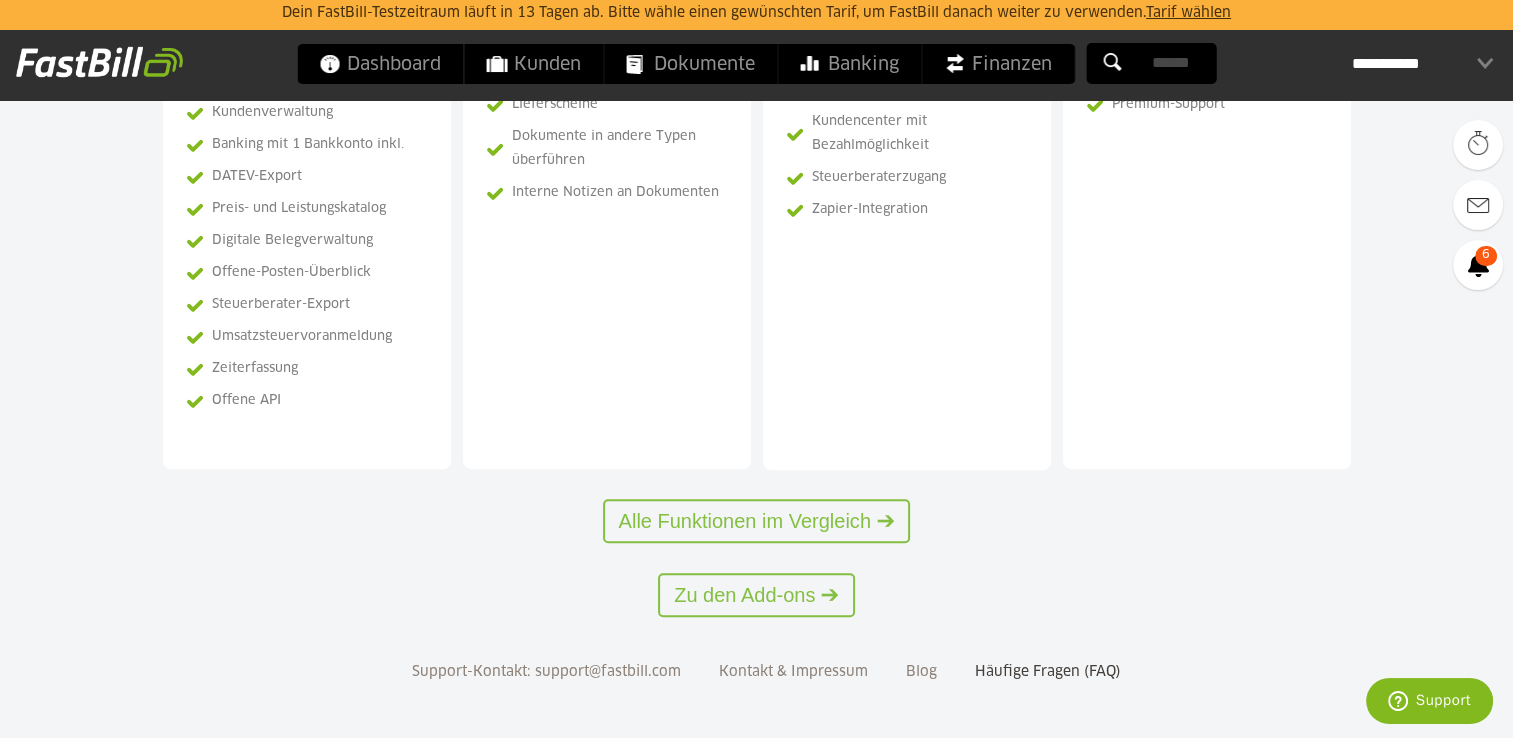 click on "Häufige Fragen (FAQ)" at bounding box center (1048, 672) 